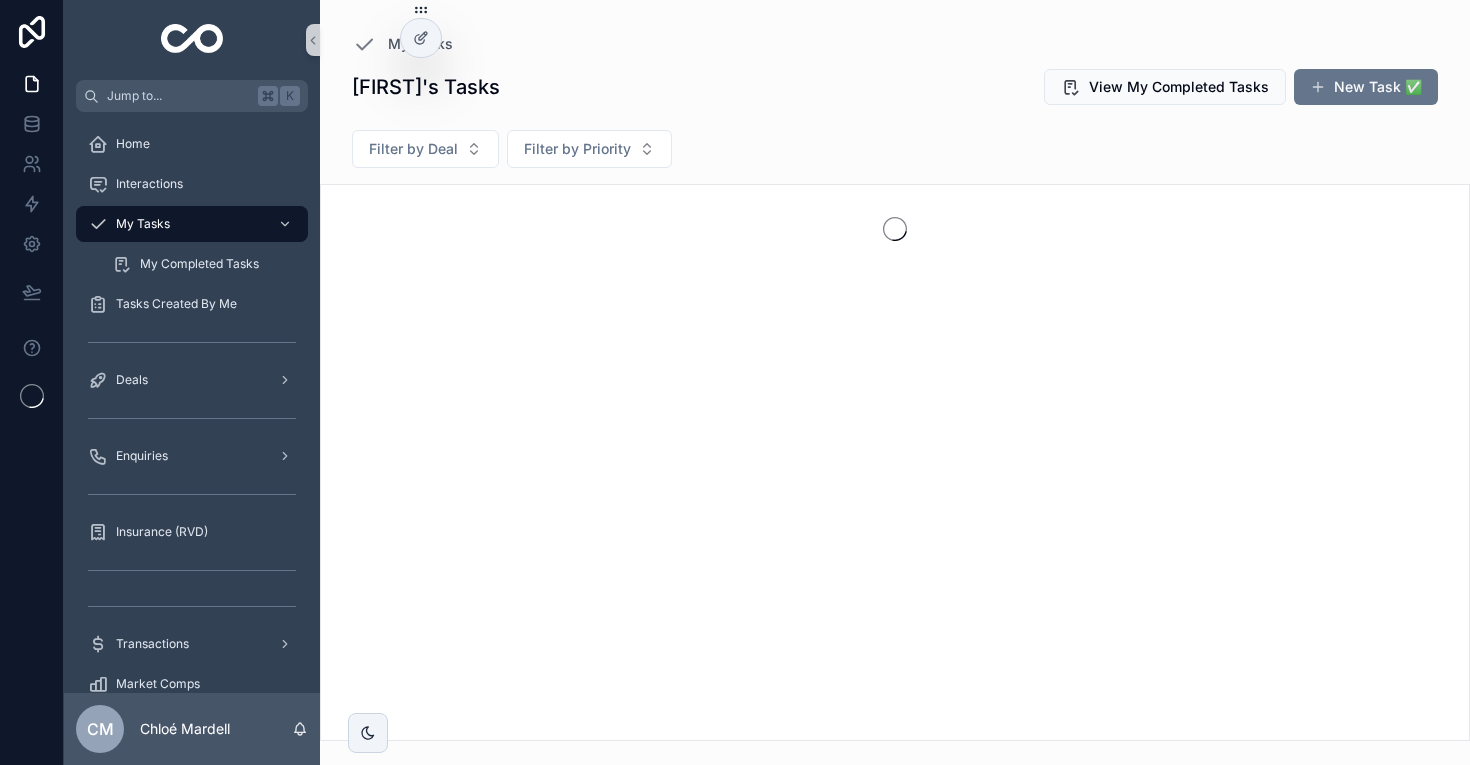 scroll, scrollTop: 0, scrollLeft: 0, axis: both 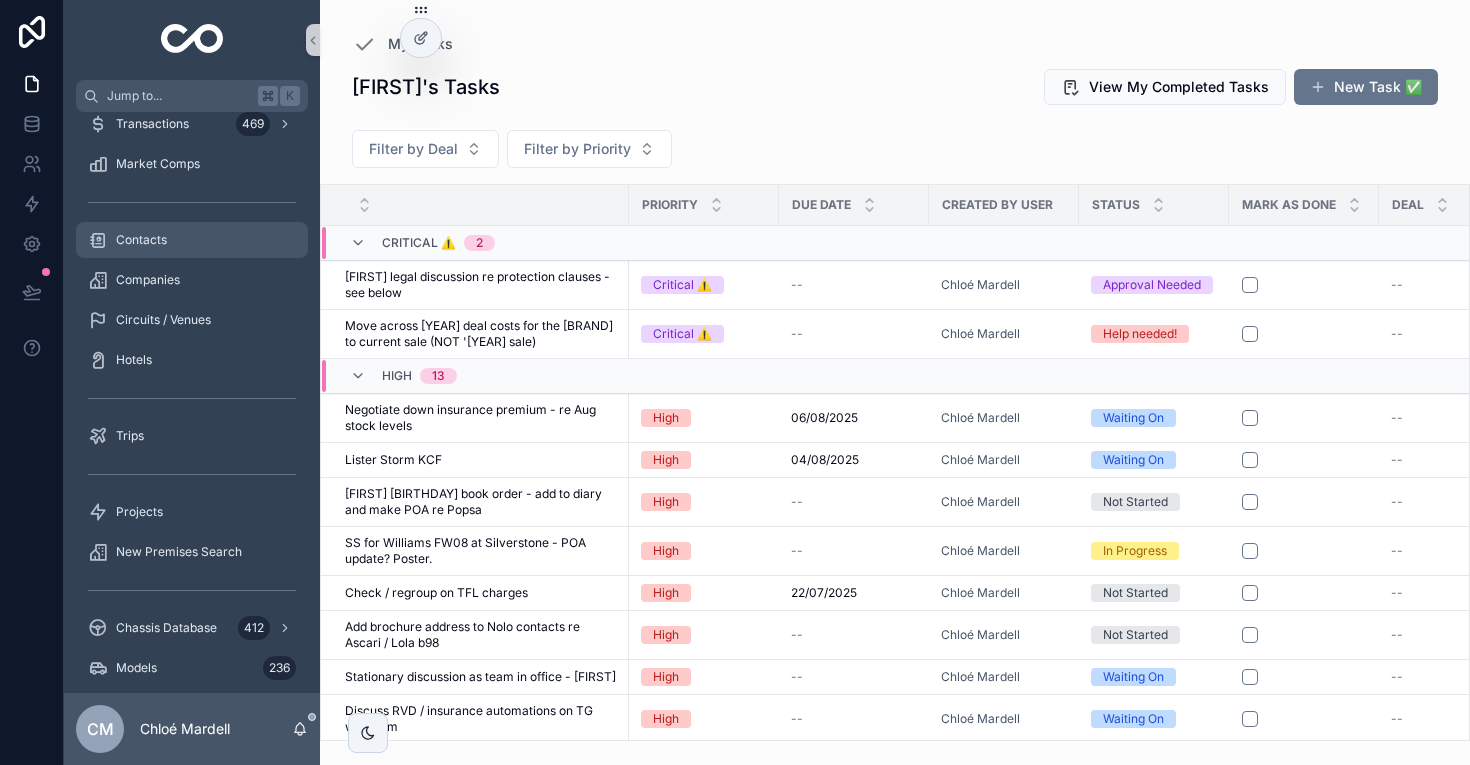 click on "Contacts" at bounding box center (192, 240) 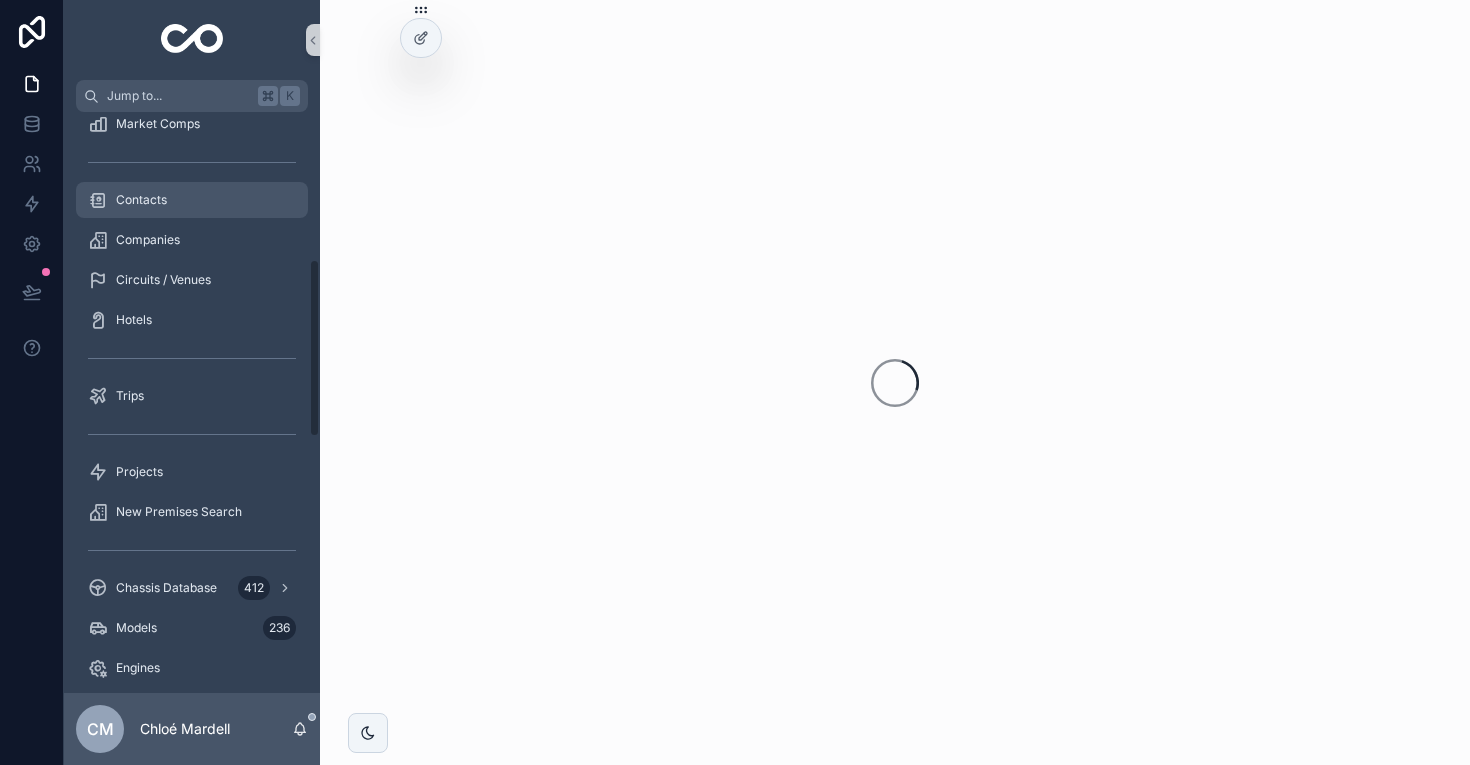scroll, scrollTop: 480, scrollLeft: 0, axis: vertical 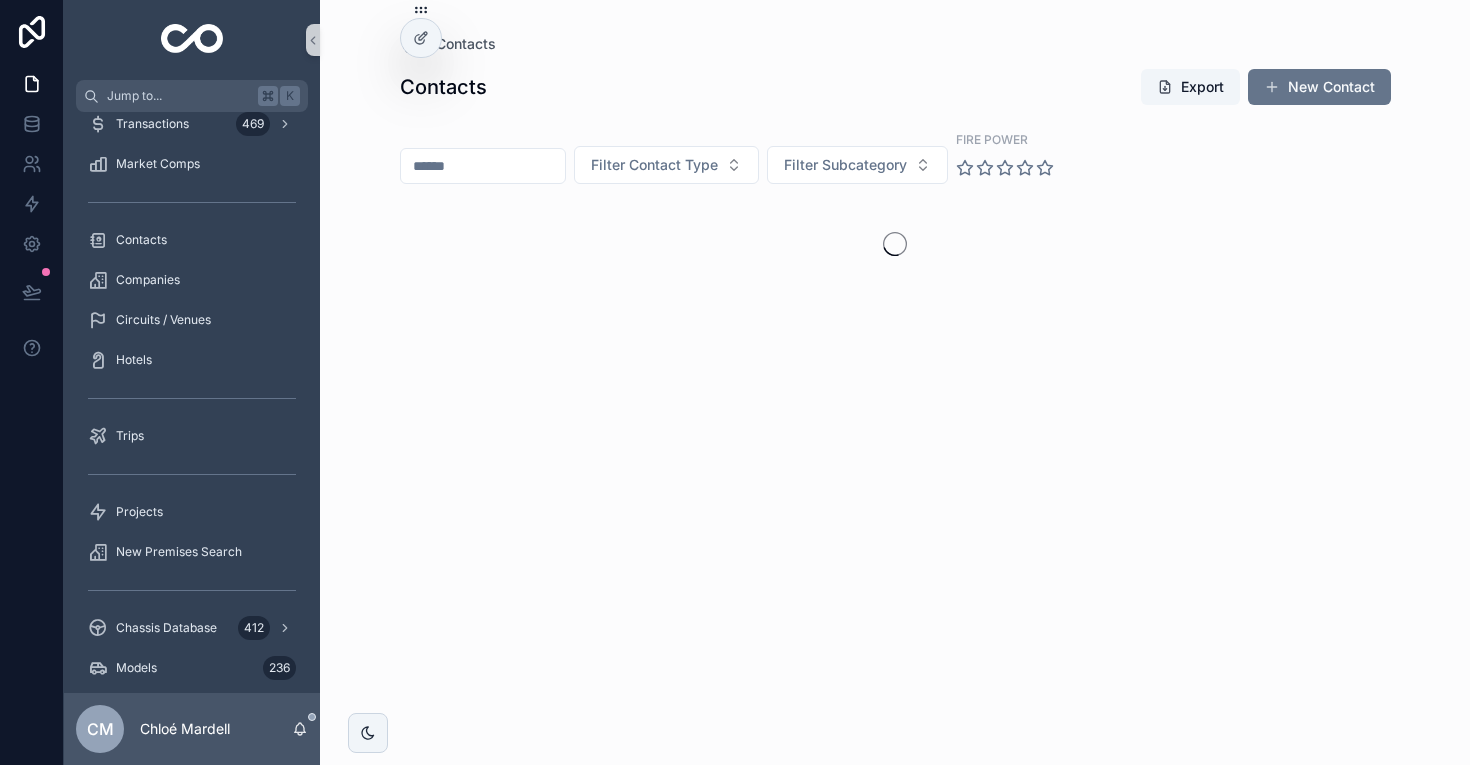 click at bounding box center [483, 166] 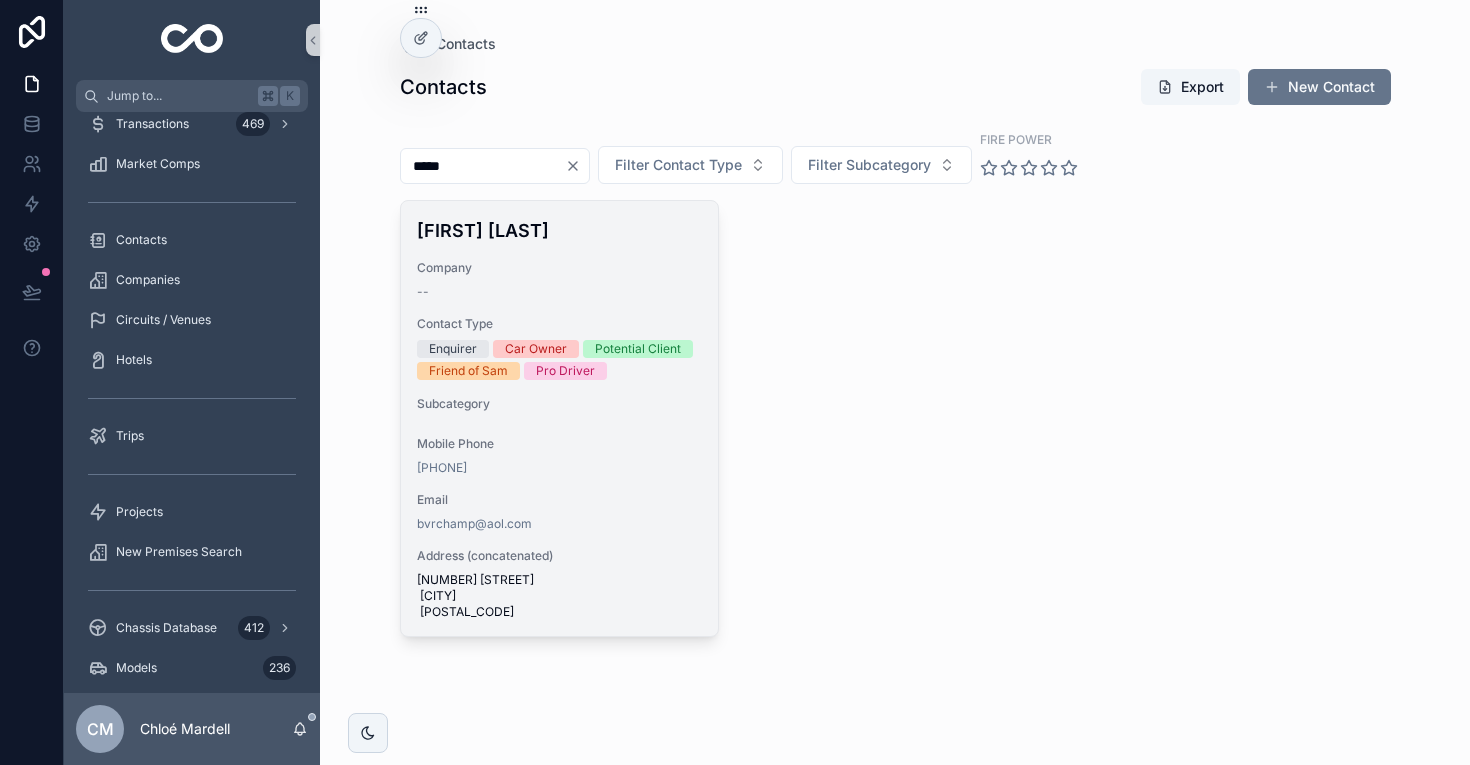 type on "*****" 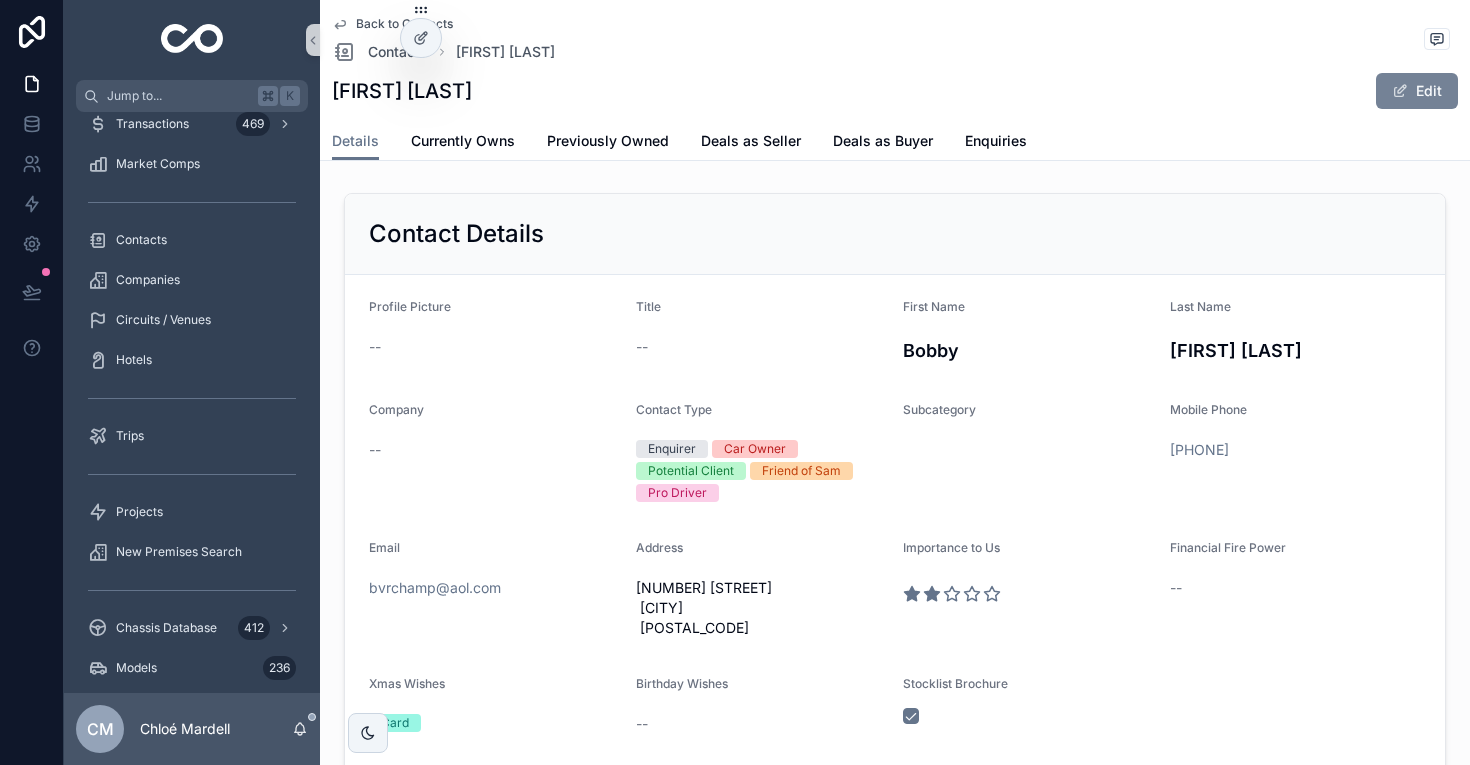 click at bounding box center [1400, 91] 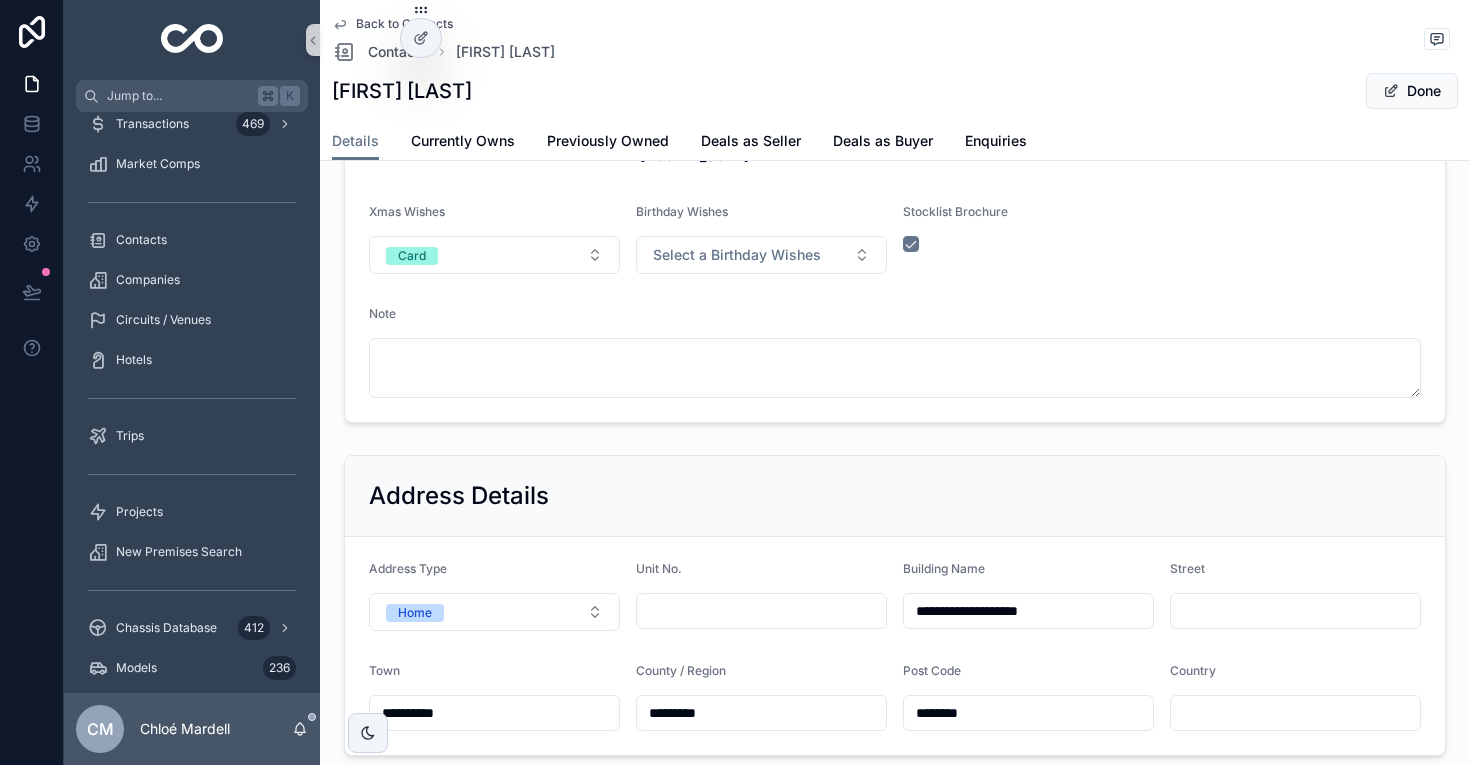 scroll, scrollTop: 560, scrollLeft: 0, axis: vertical 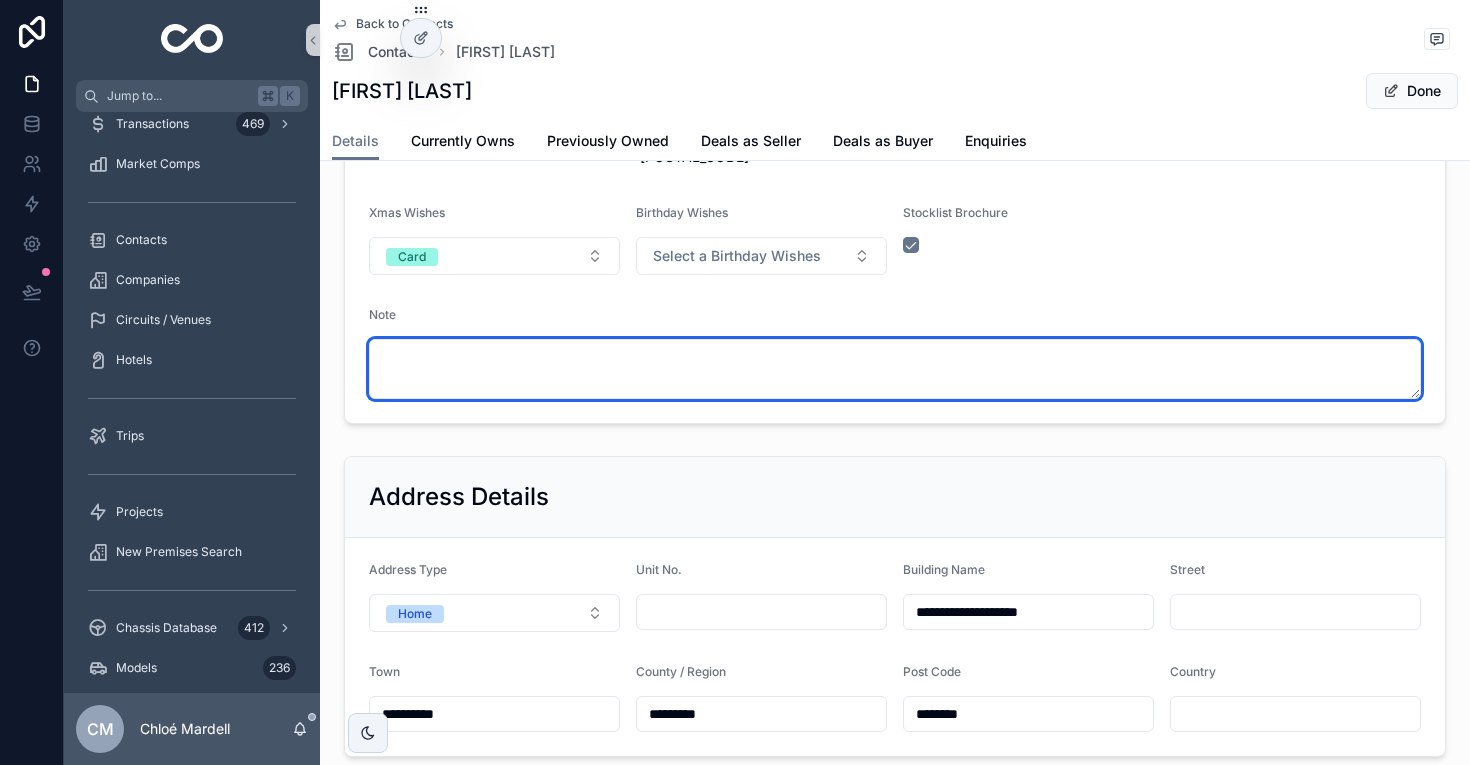 click at bounding box center (895, 369) 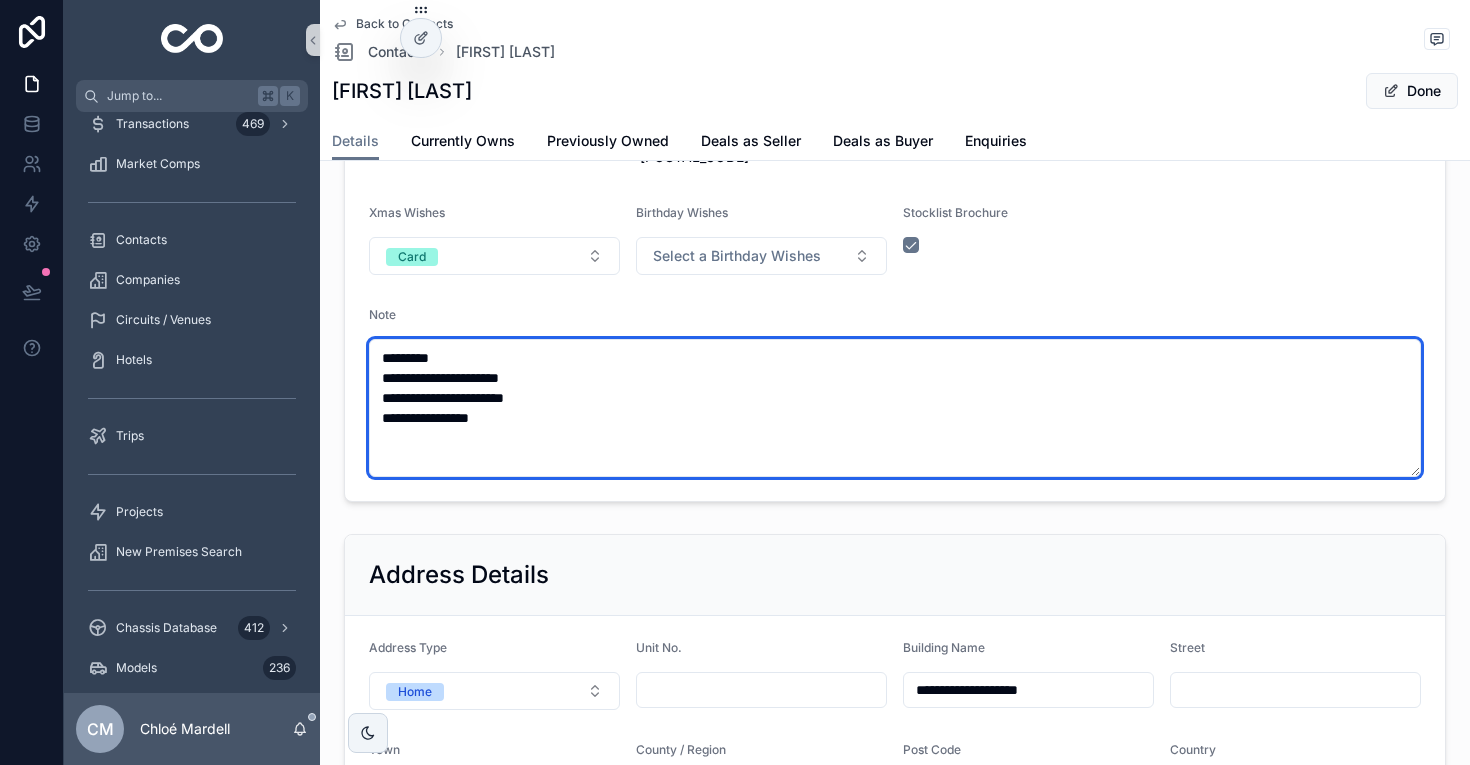 click on "*********" at bounding box center [895, 408] 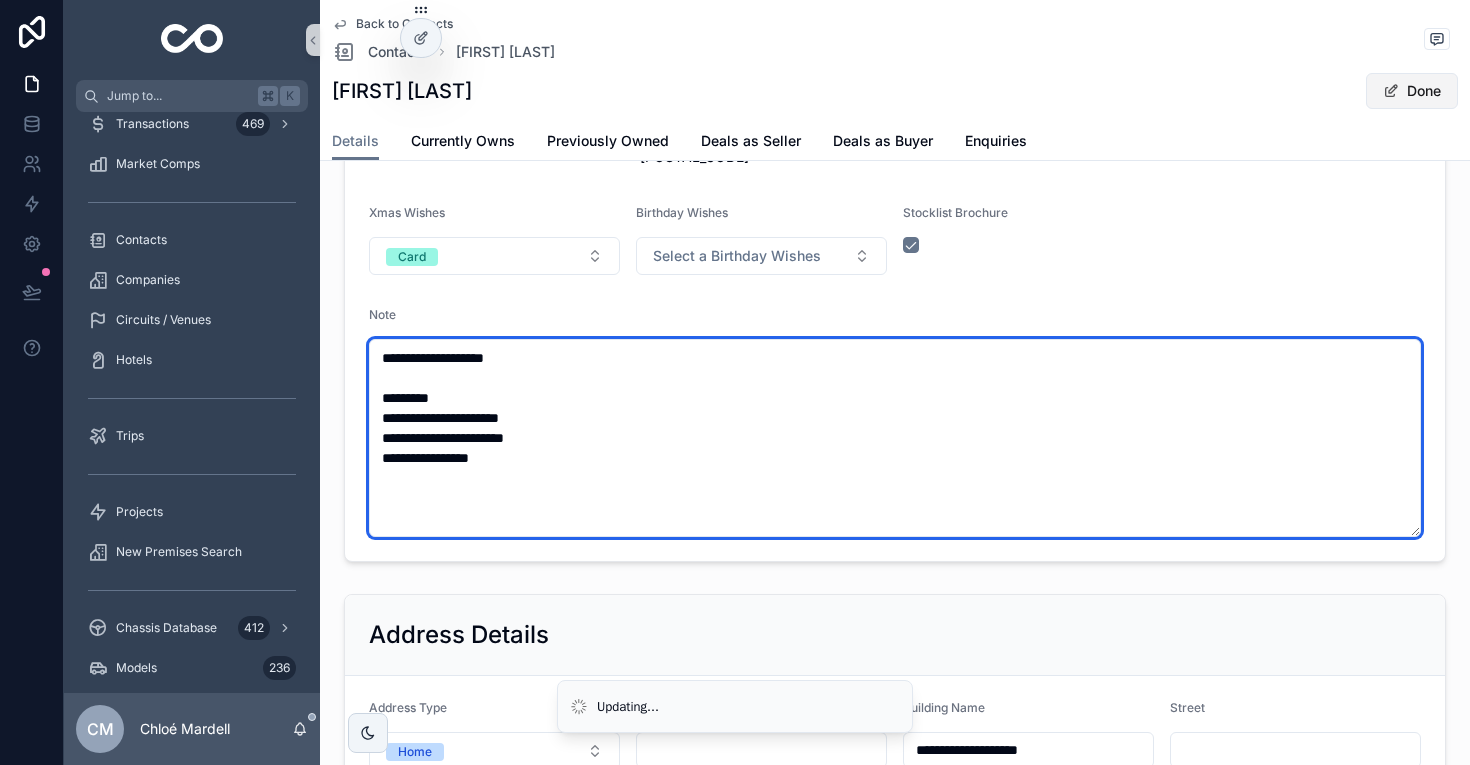 type on "**********" 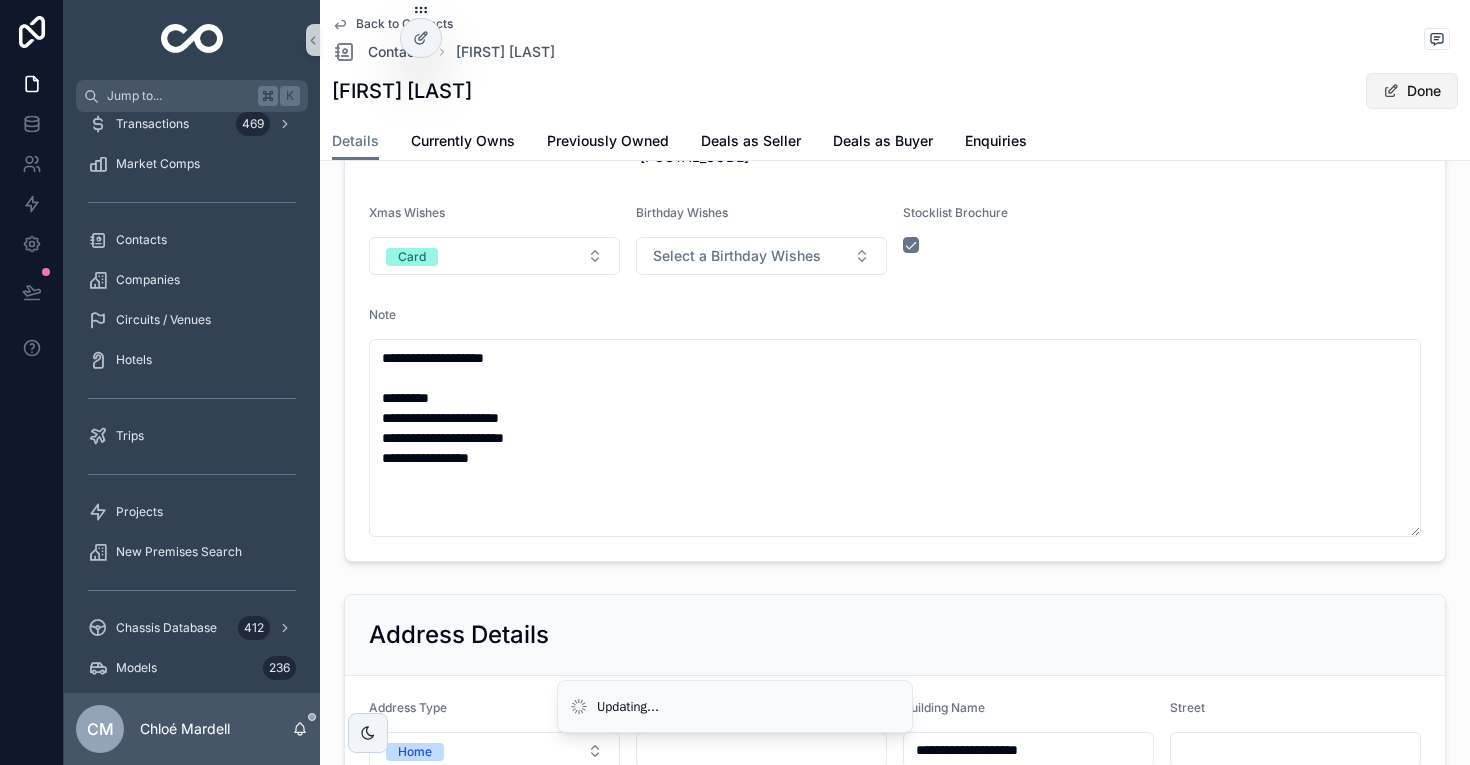 click on "Done" at bounding box center [1412, 91] 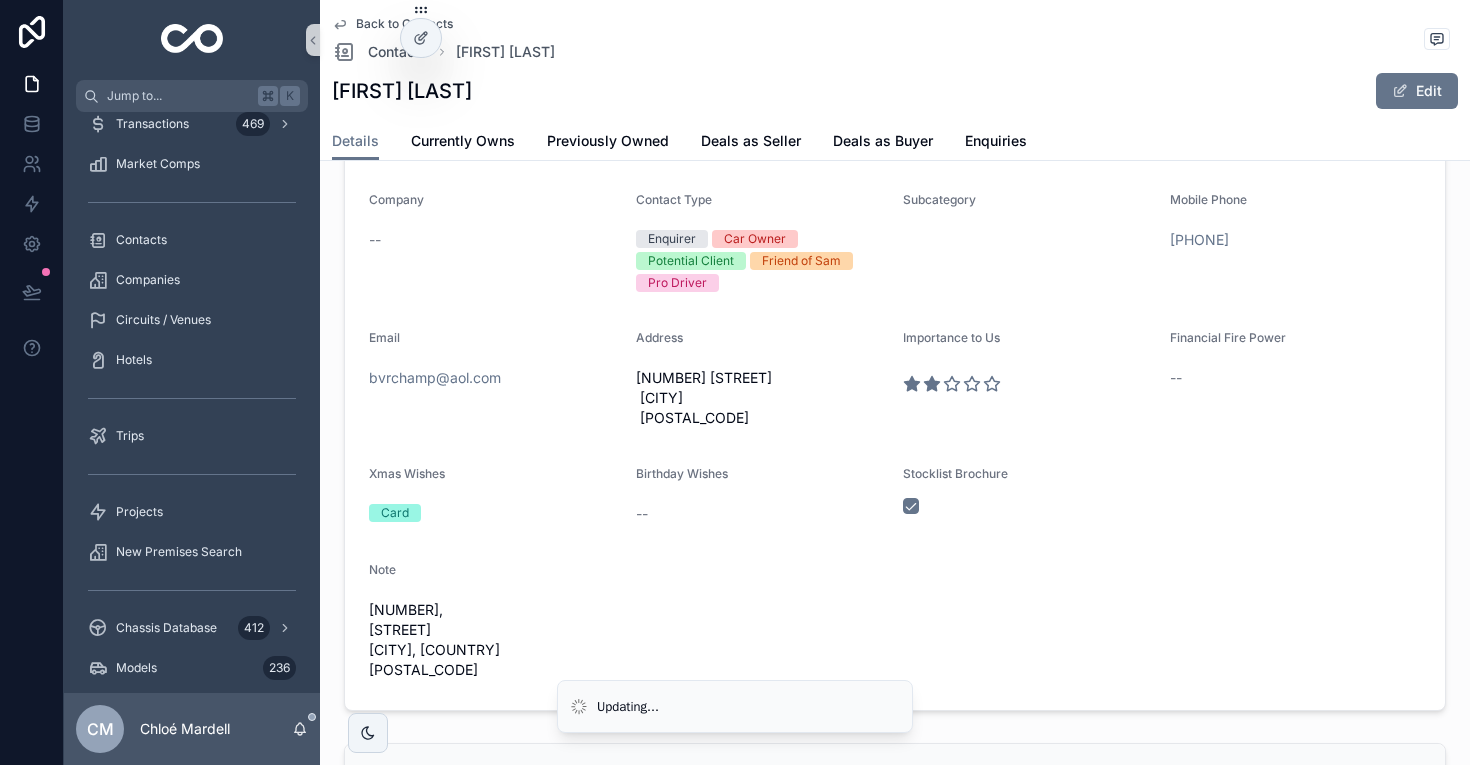 scroll, scrollTop: 0, scrollLeft: 0, axis: both 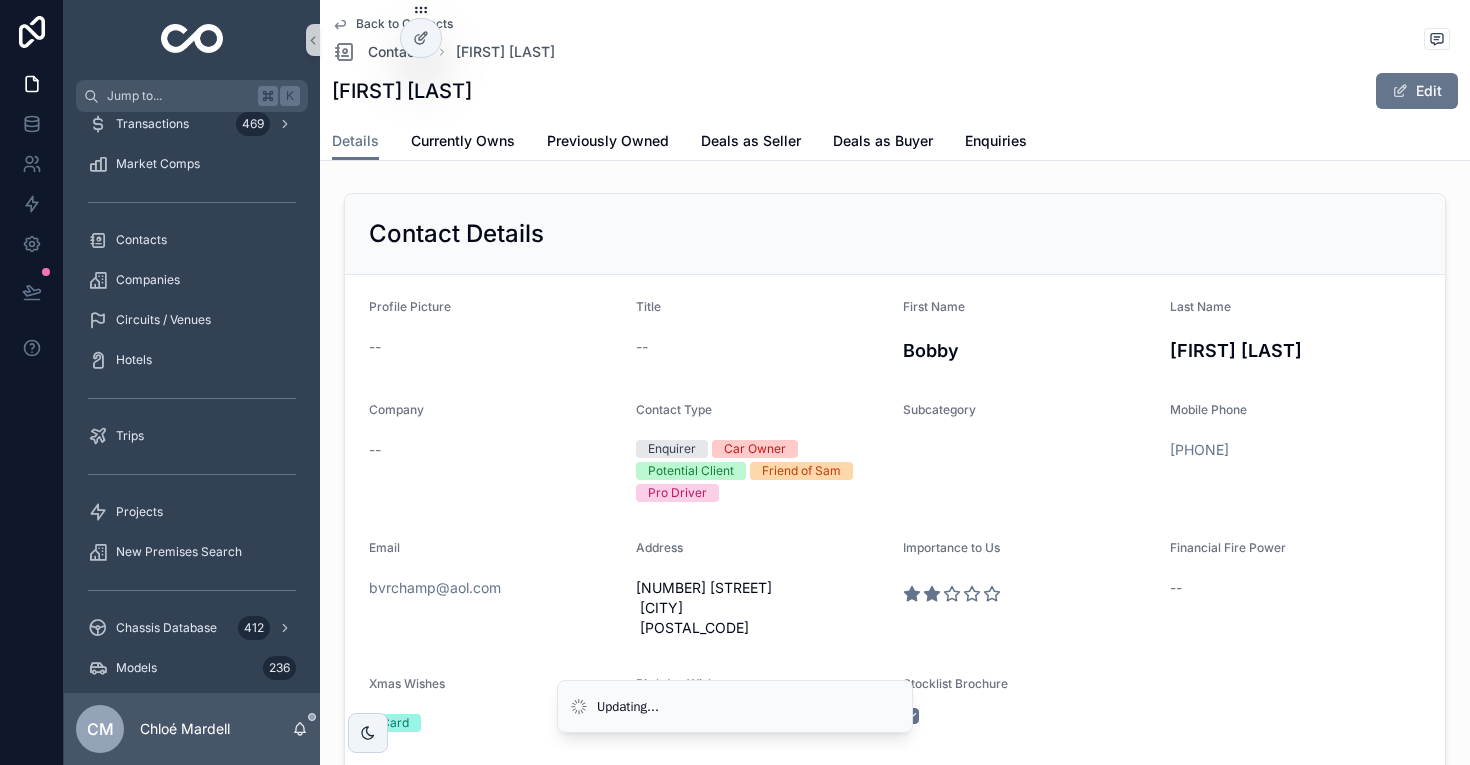 click 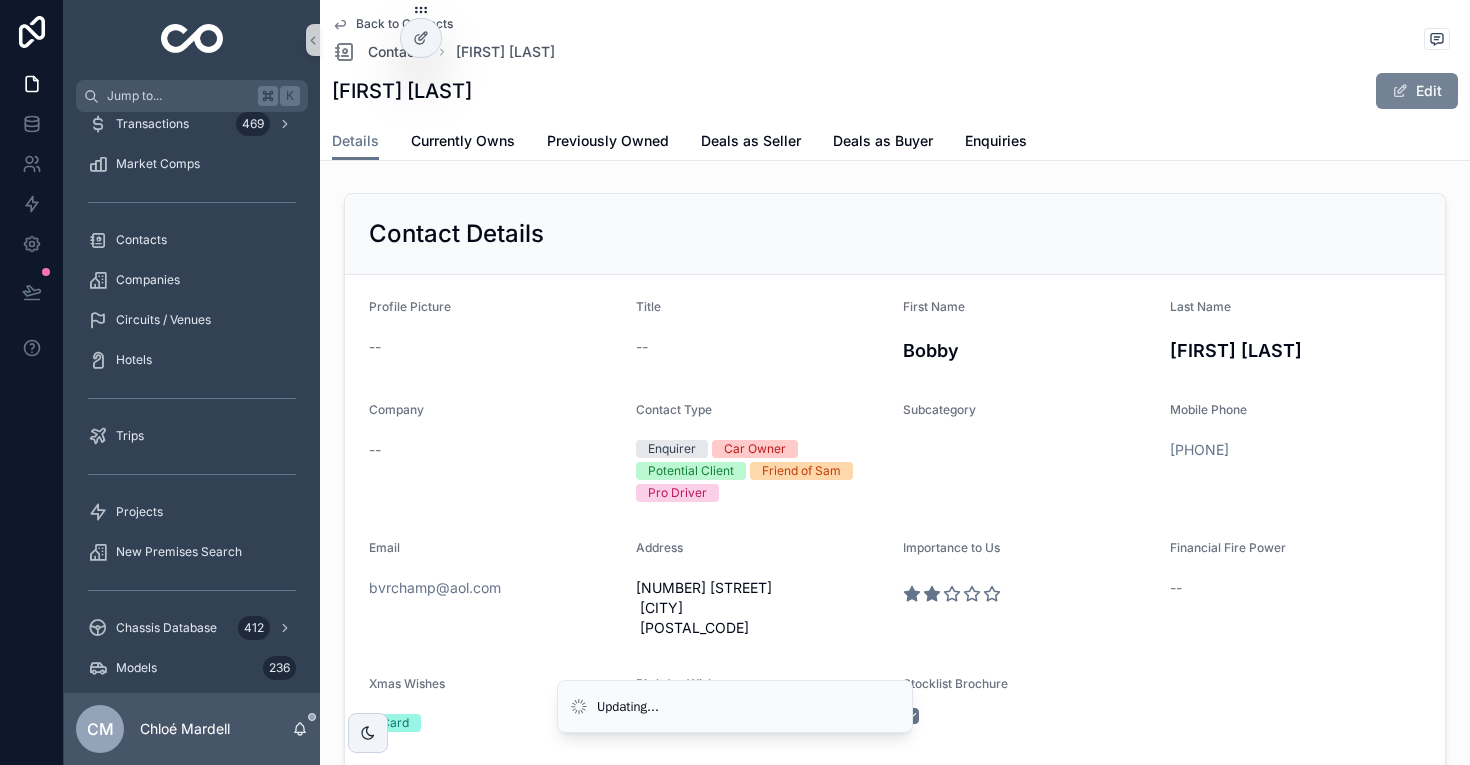 click on "Edit" at bounding box center [1417, 91] 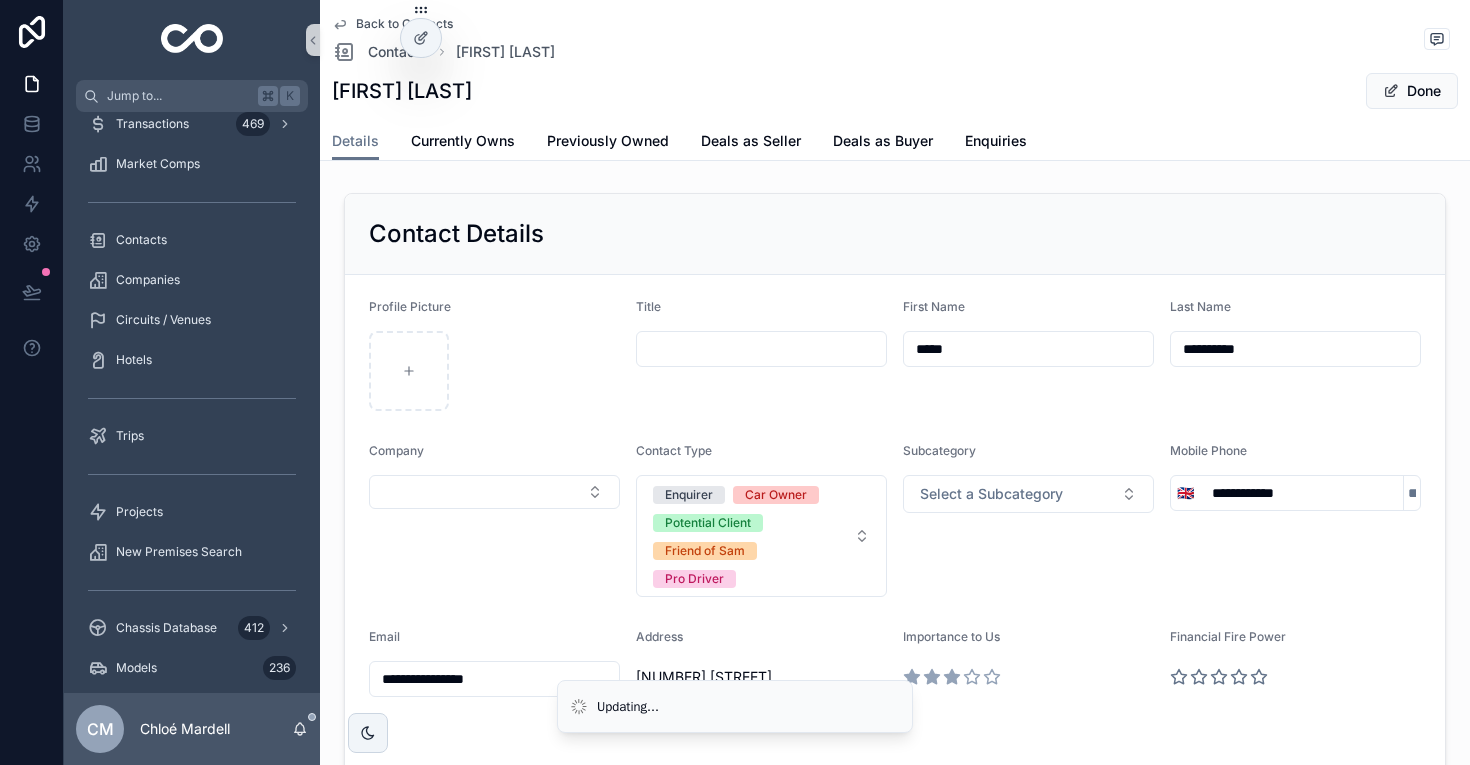 click 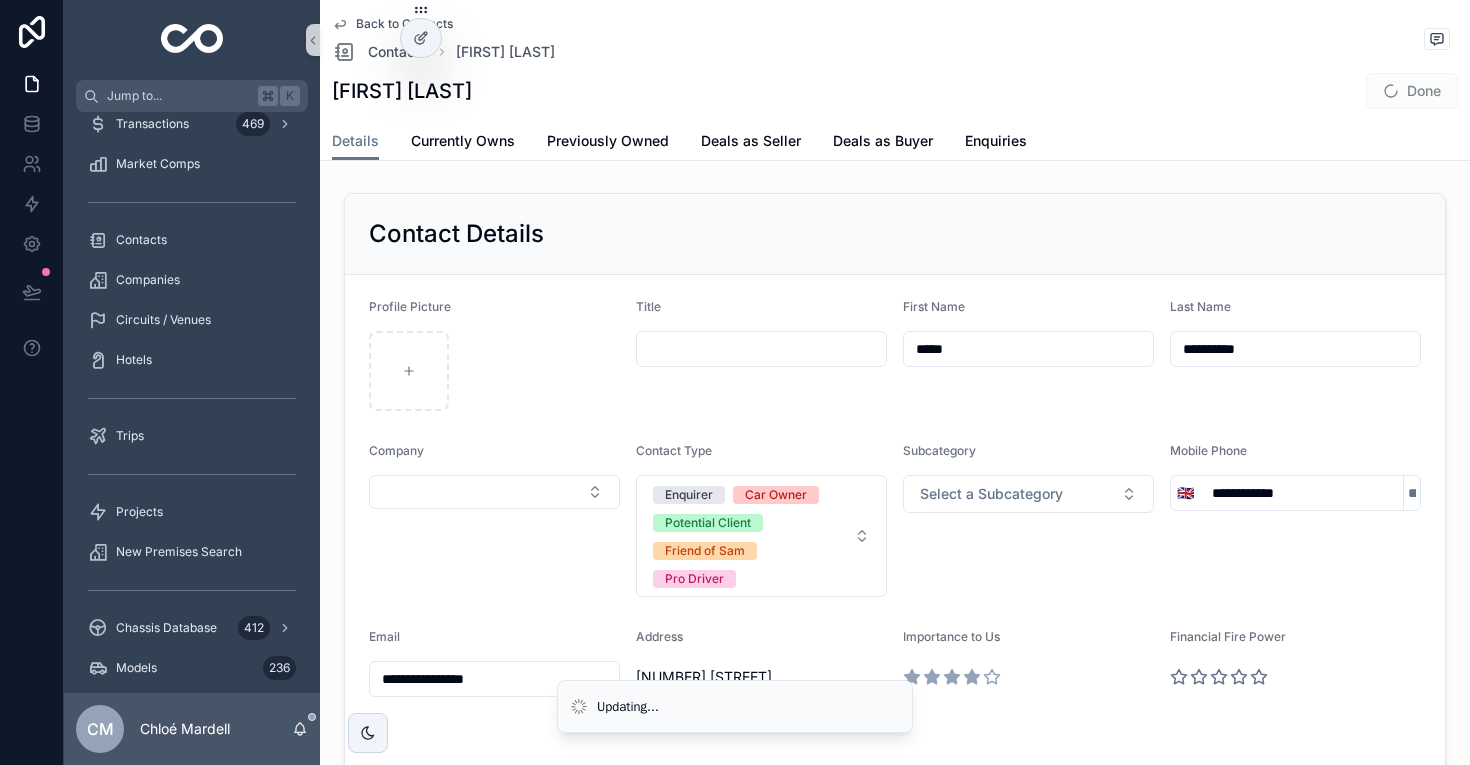 click 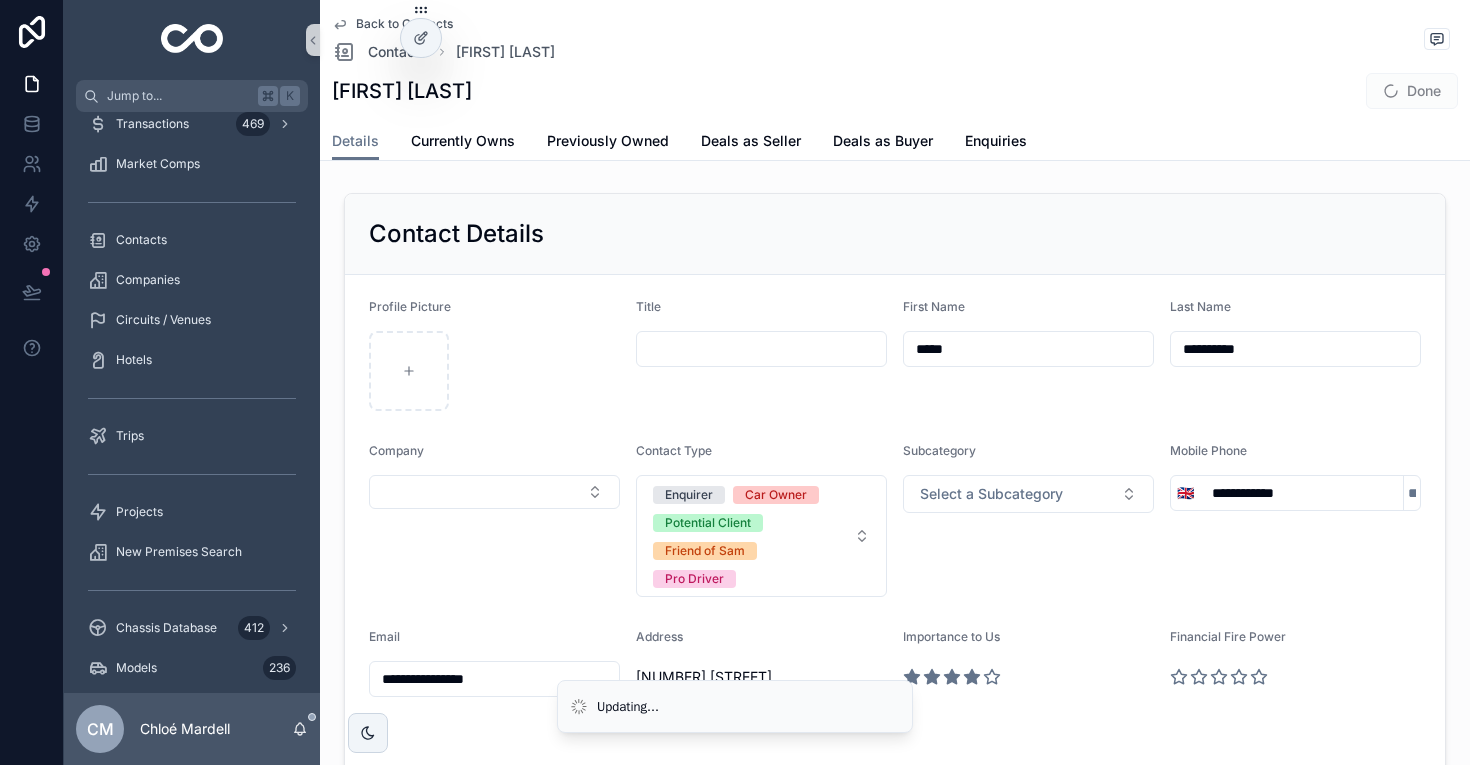 click on "Back to Contacts" at bounding box center (404, 24) 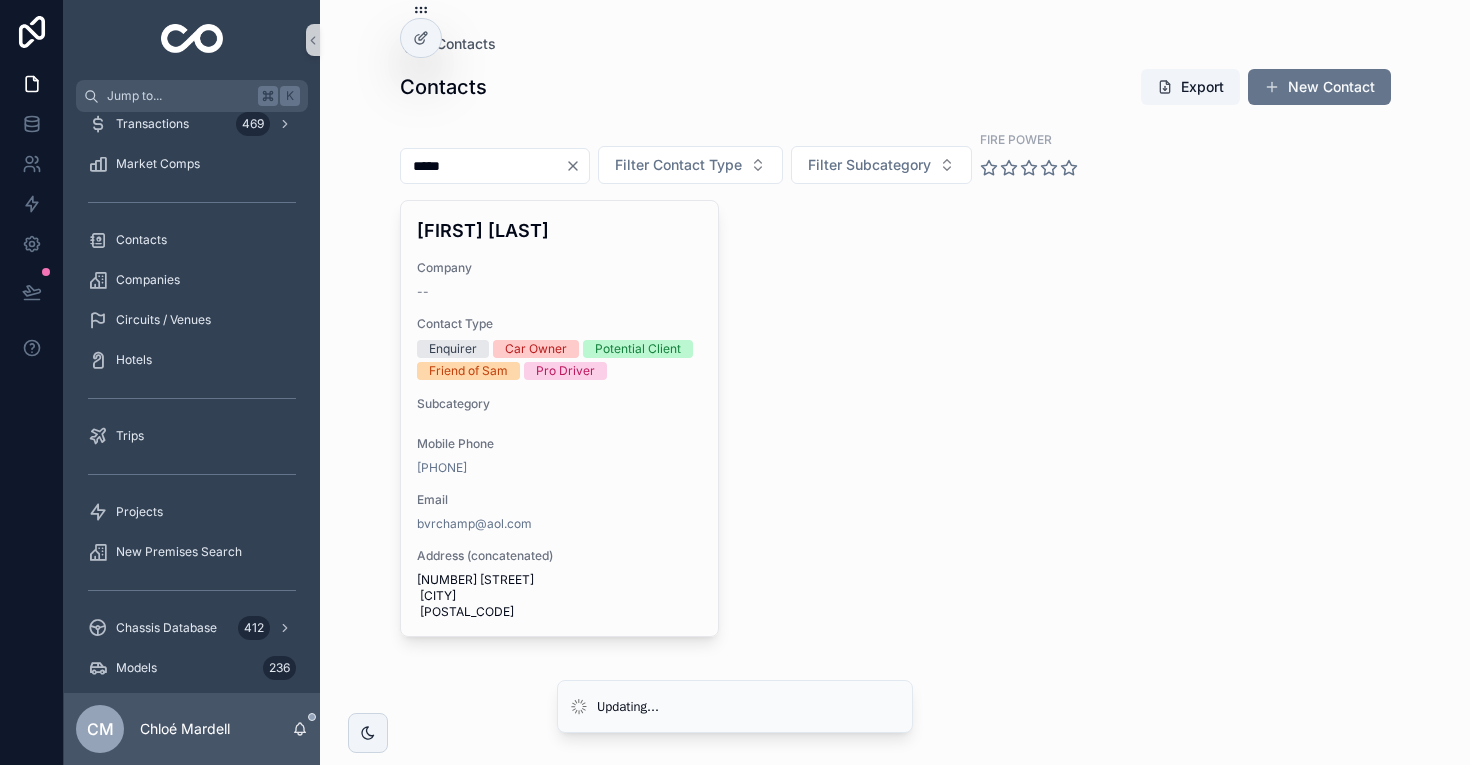 click on "*****" at bounding box center [483, 166] 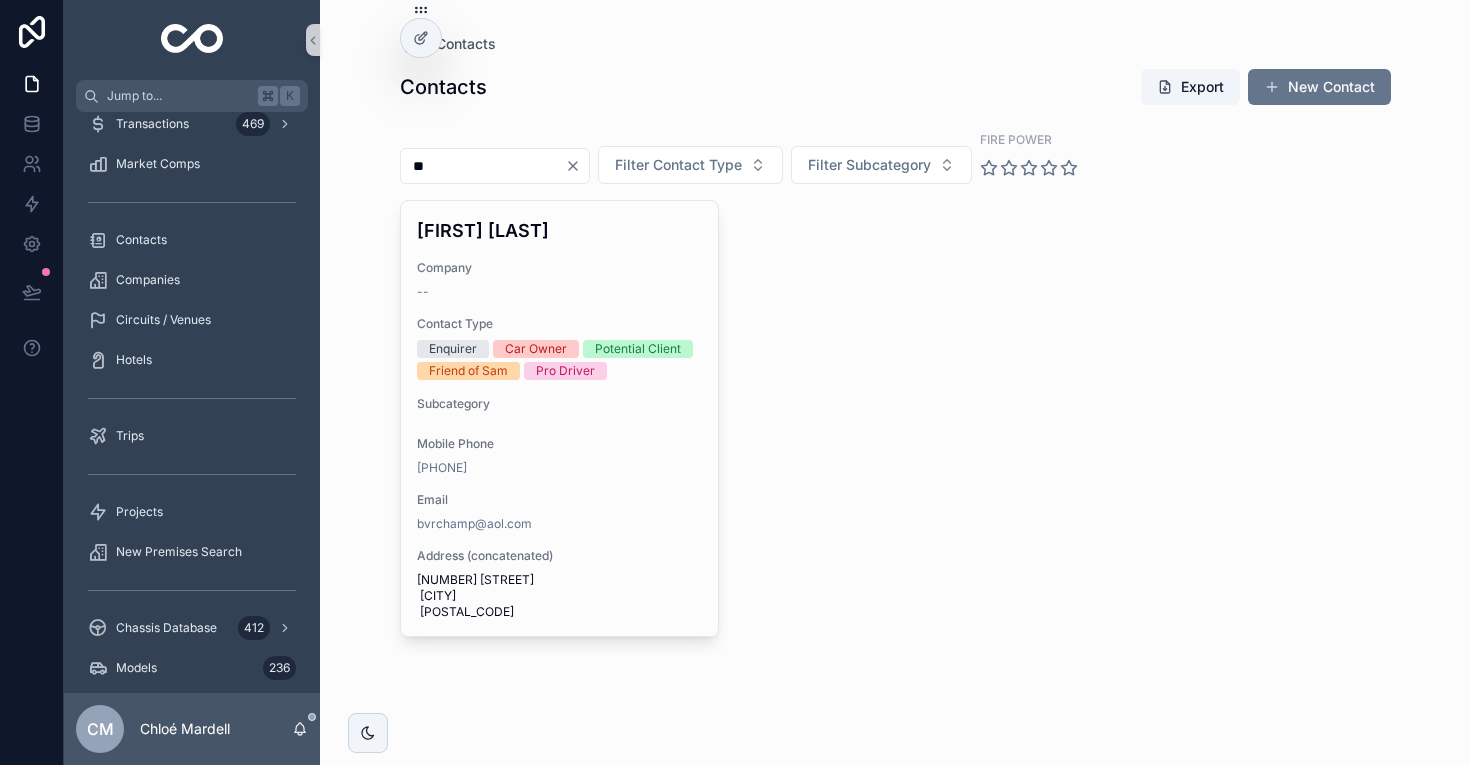 type on "*" 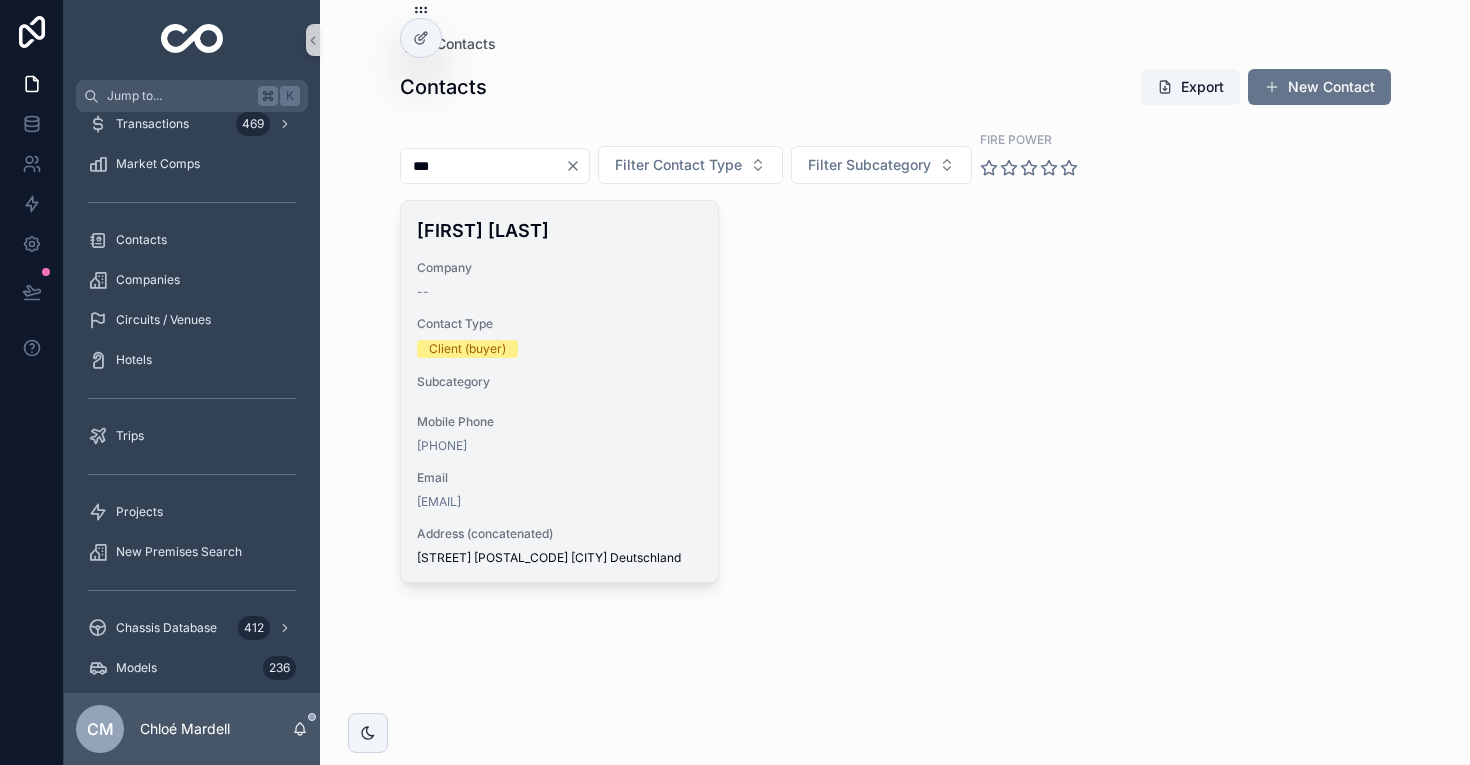 type on "***" 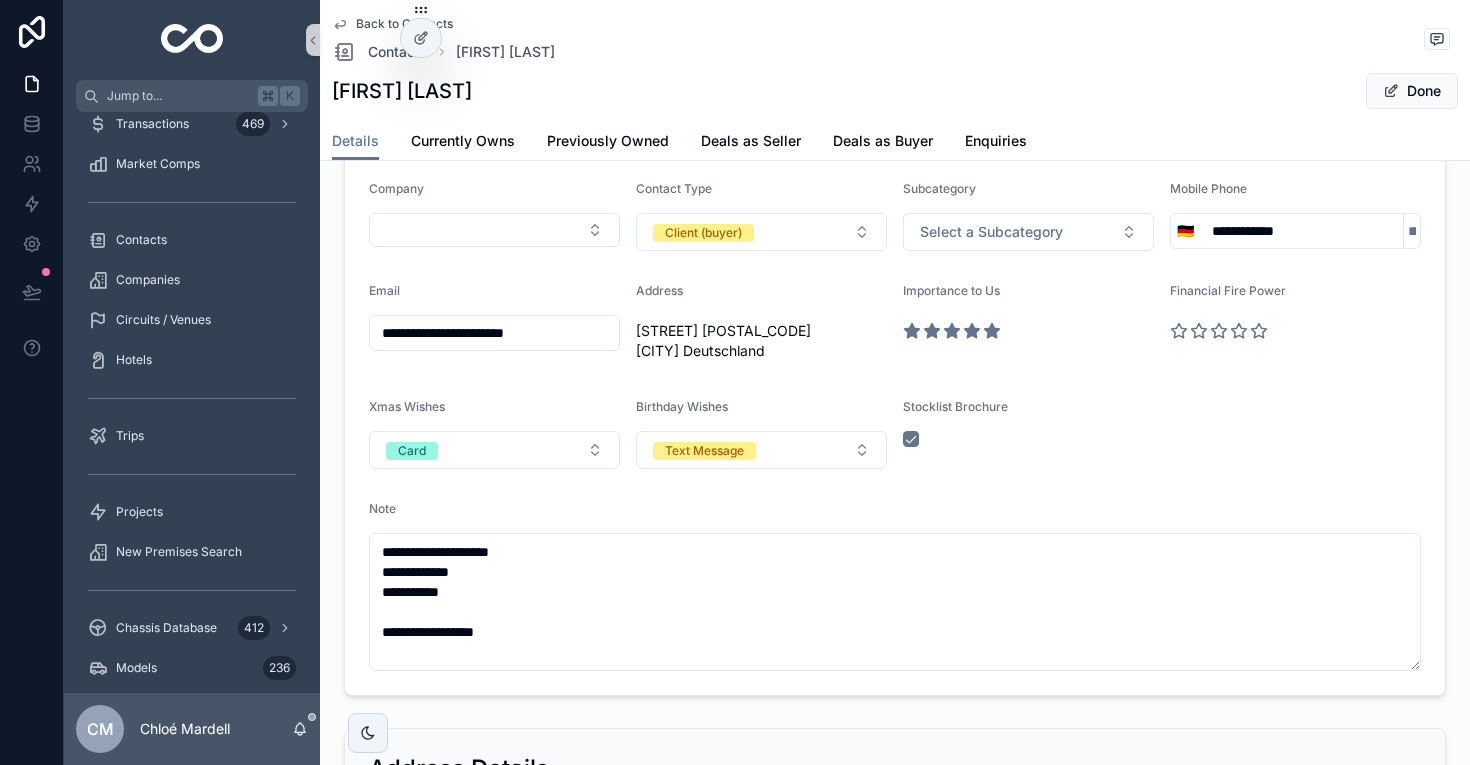 scroll, scrollTop: 267, scrollLeft: 0, axis: vertical 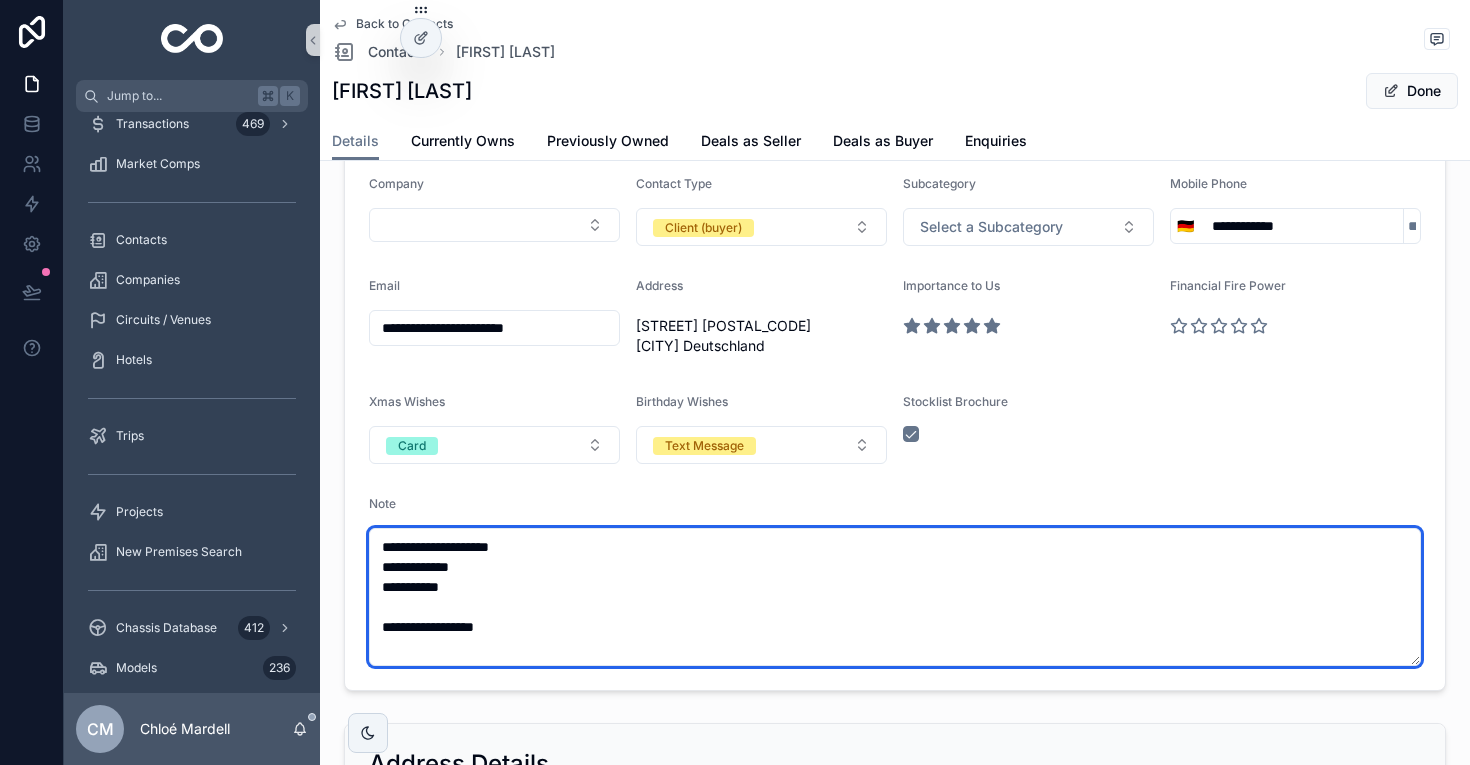 click on "**********" at bounding box center (895, 597) 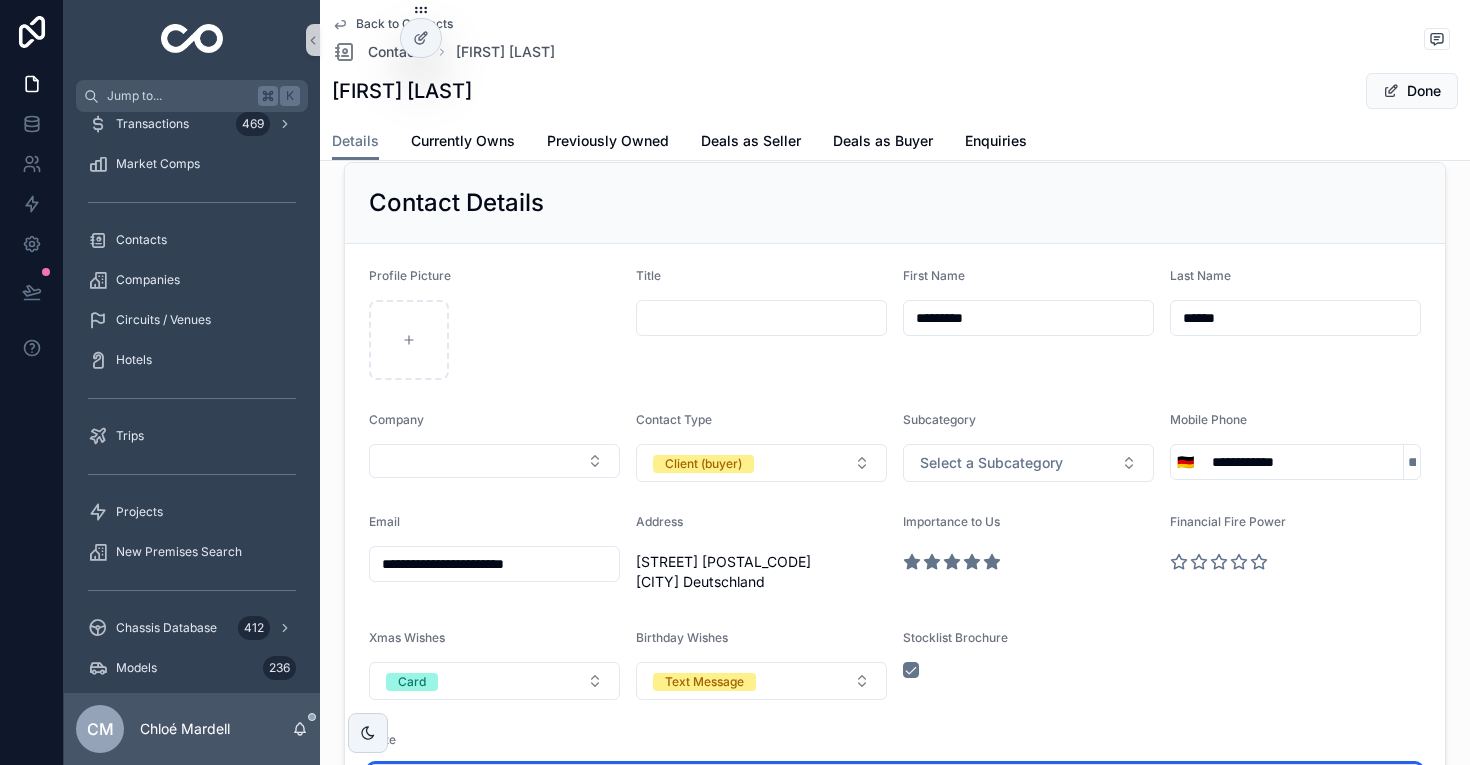 scroll, scrollTop: 0, scrollLeft: 0, axis: both 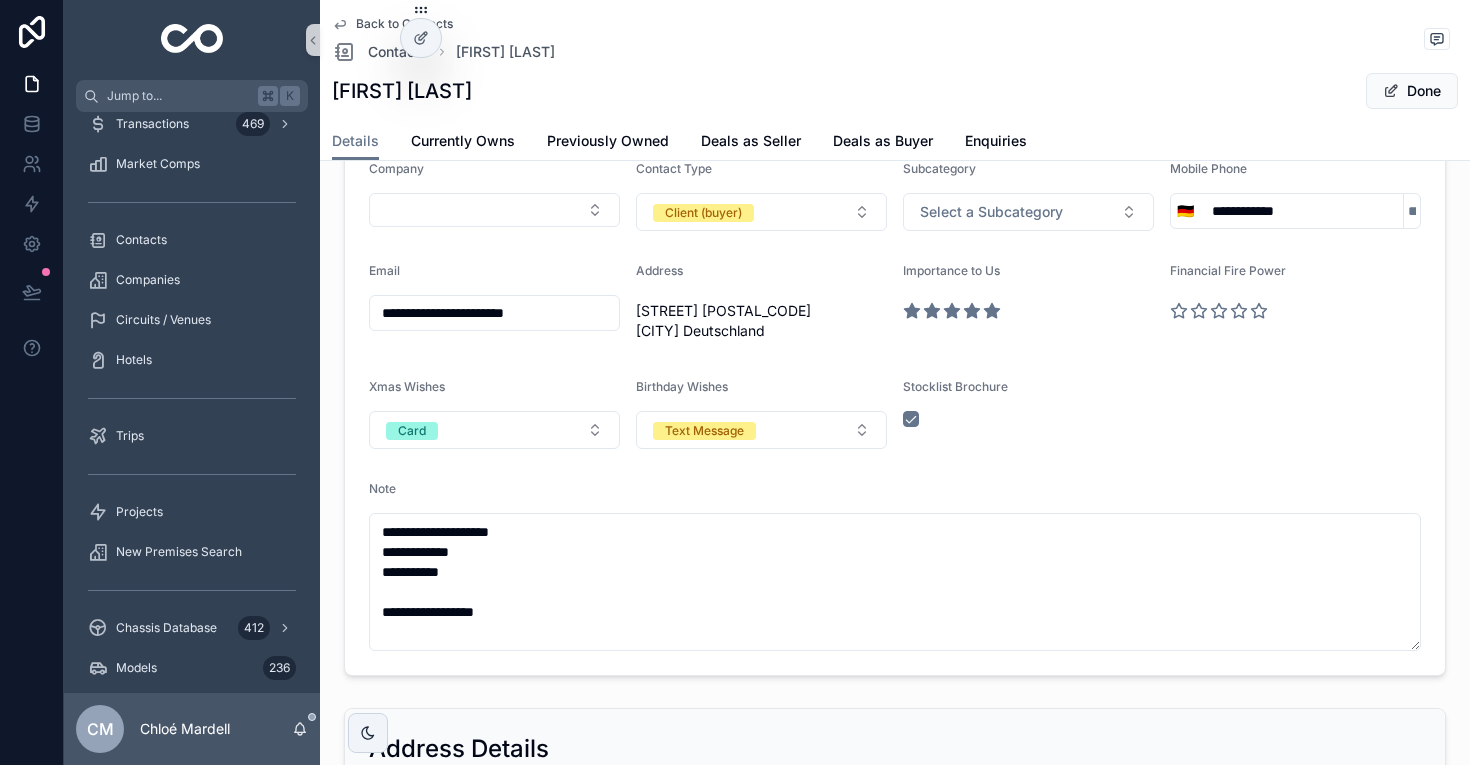 click on "[STREET] [POSTAL_CODE] [CITY] Deutschland" at bounding box center [761, 321] 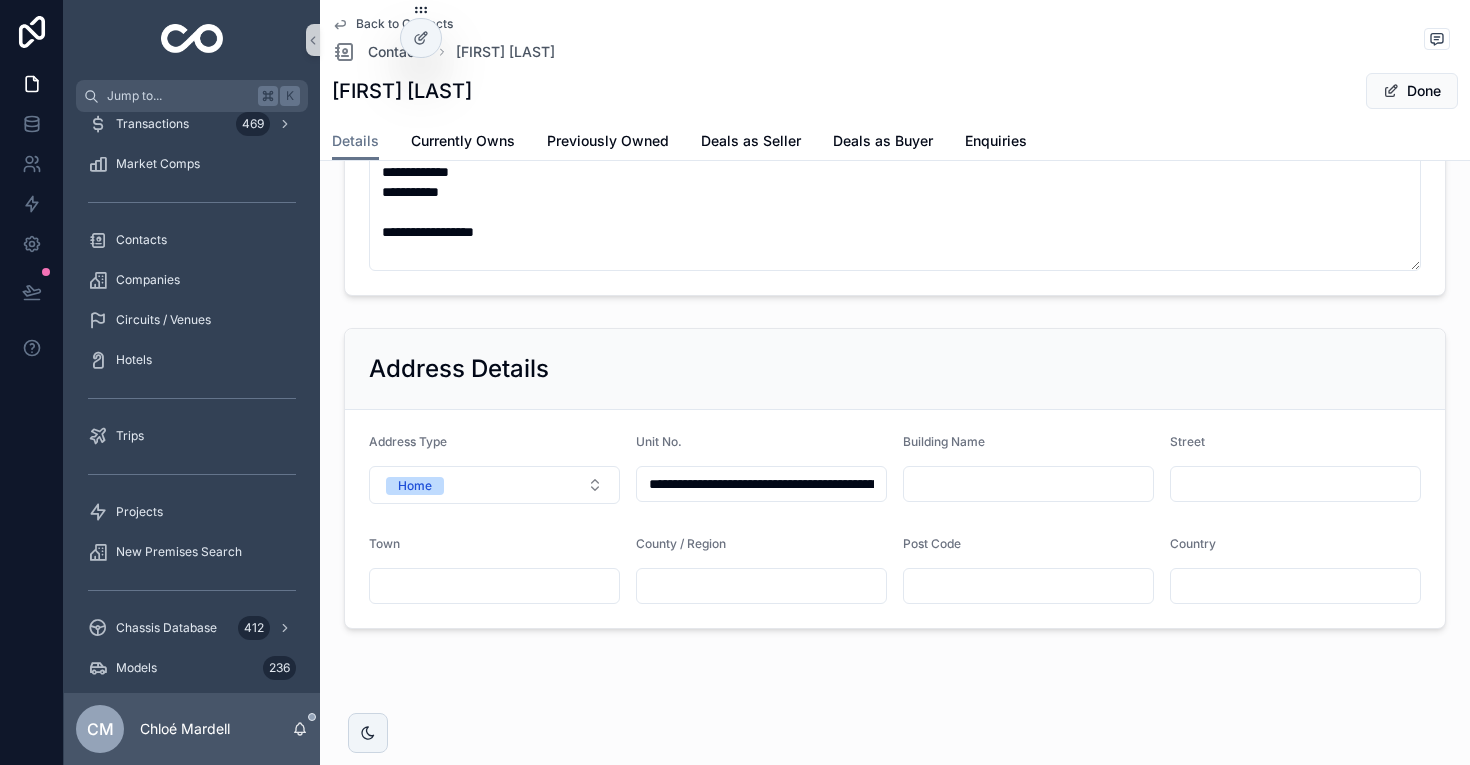 click on "**********" at bounding box center (761, 484) 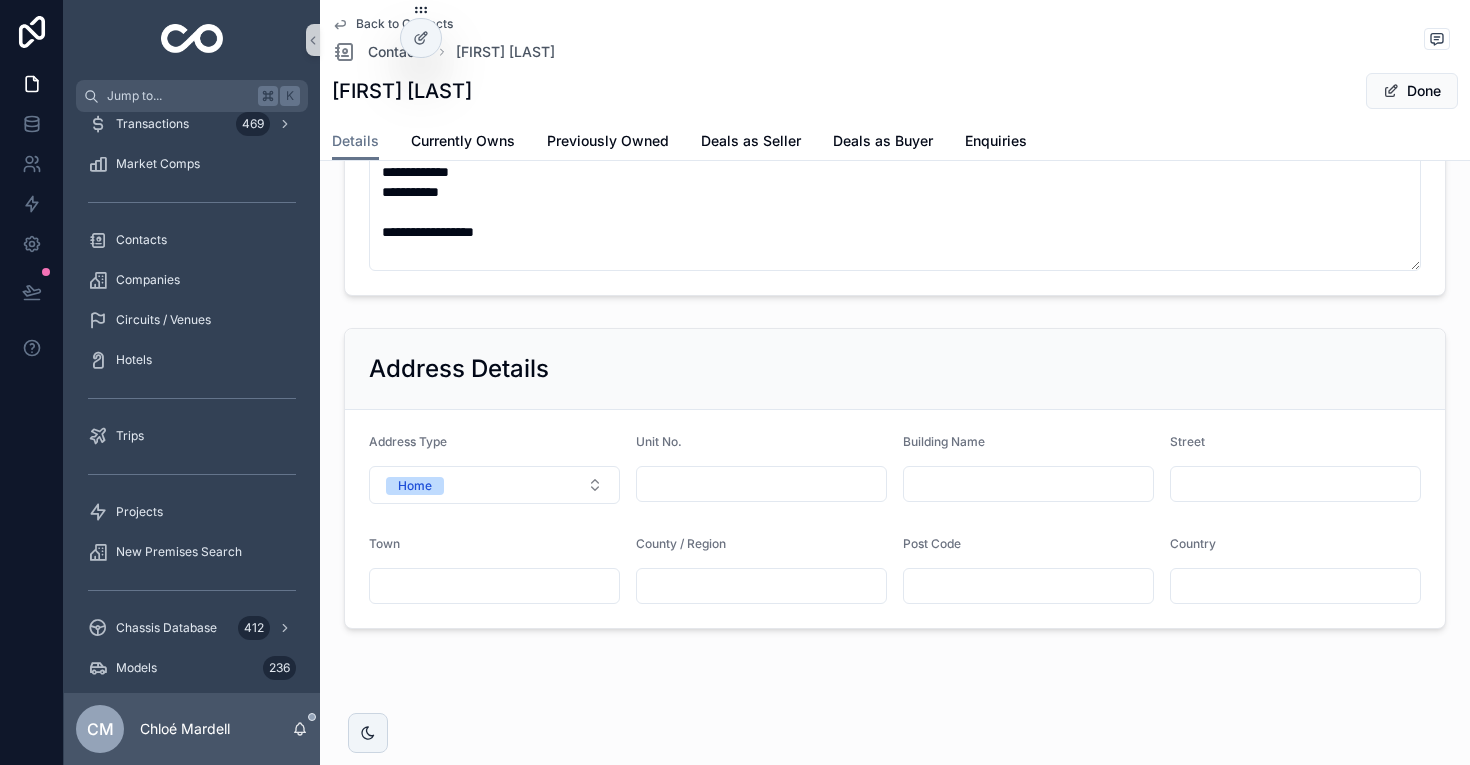 scroll, scrollTop: 646, scrollLeft: 0, axis: vertical 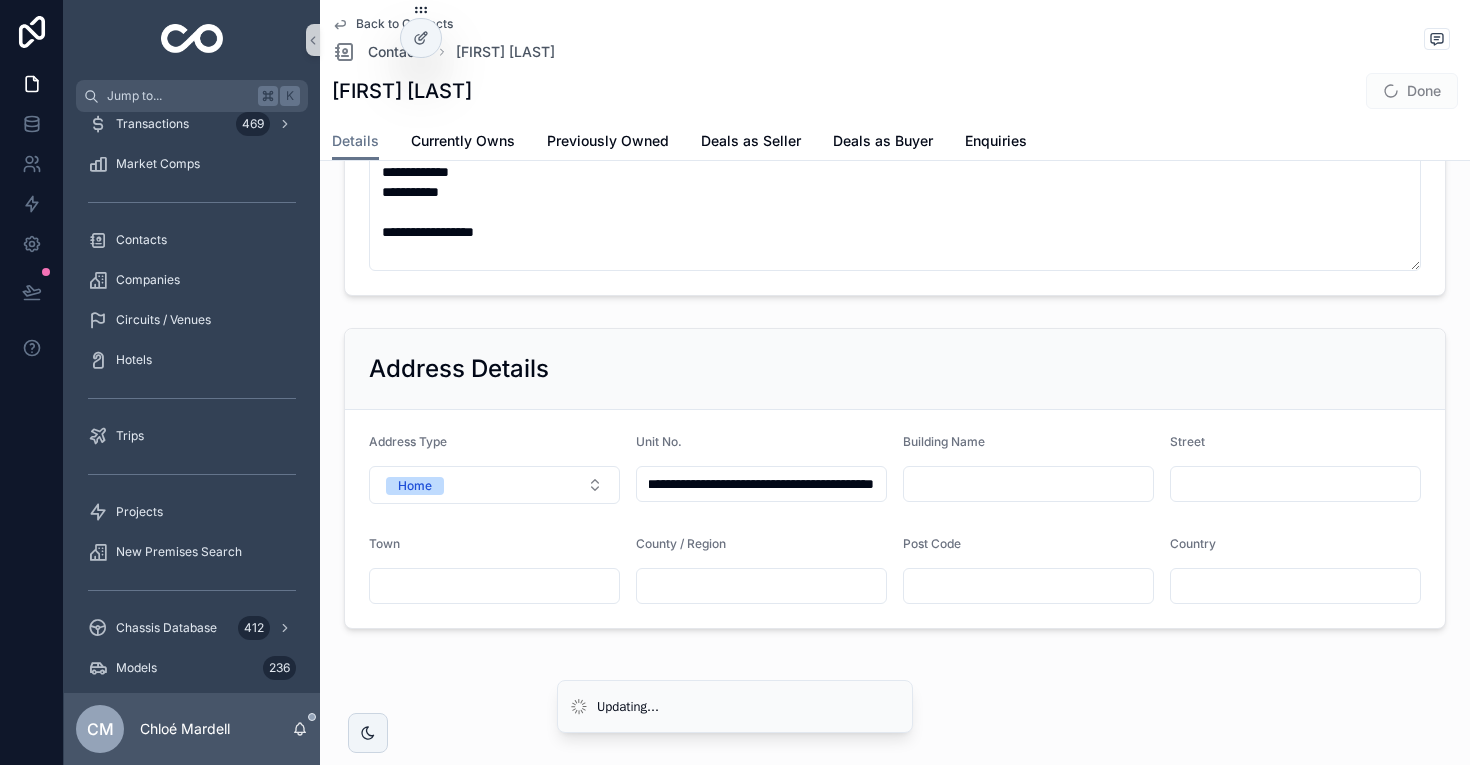 type on "**********" 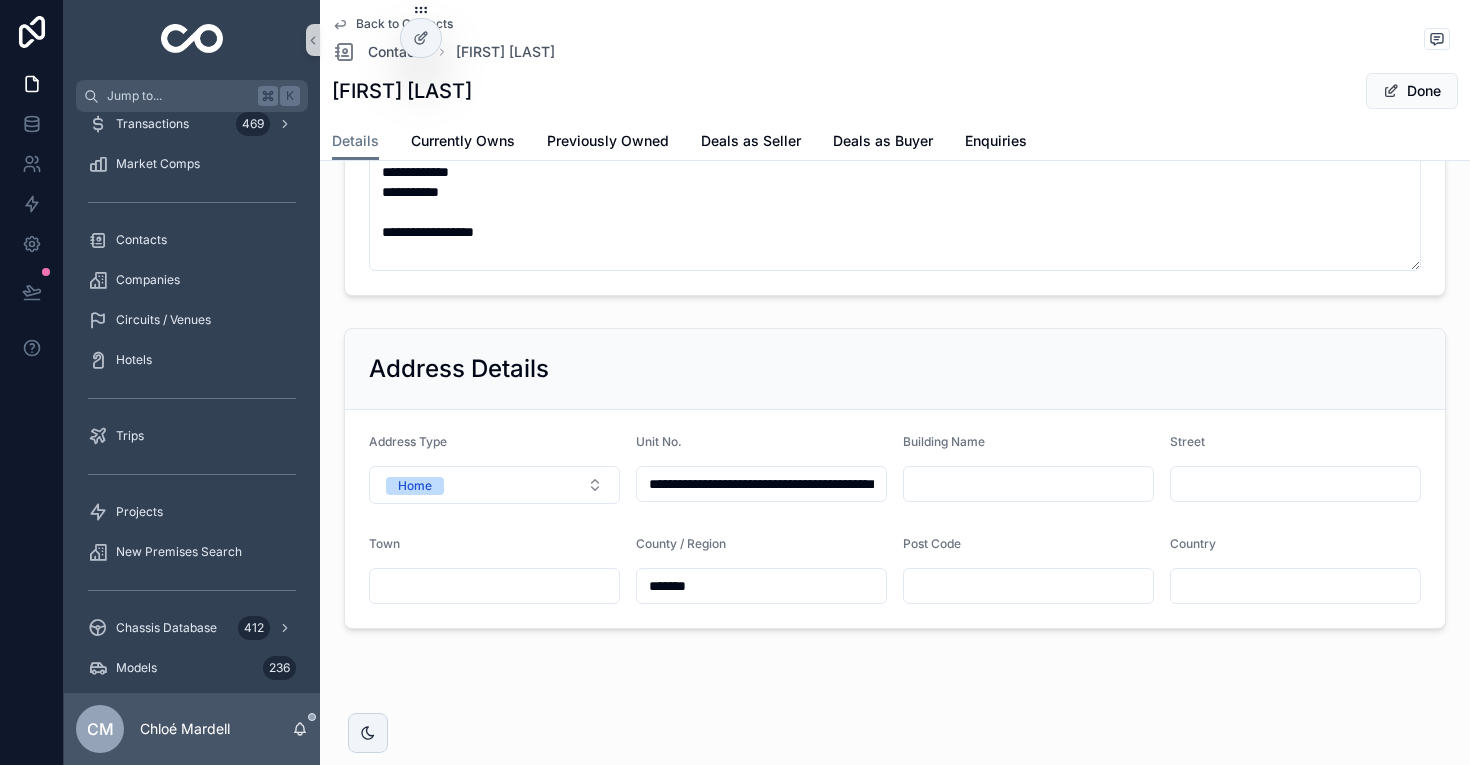 type on "*******" 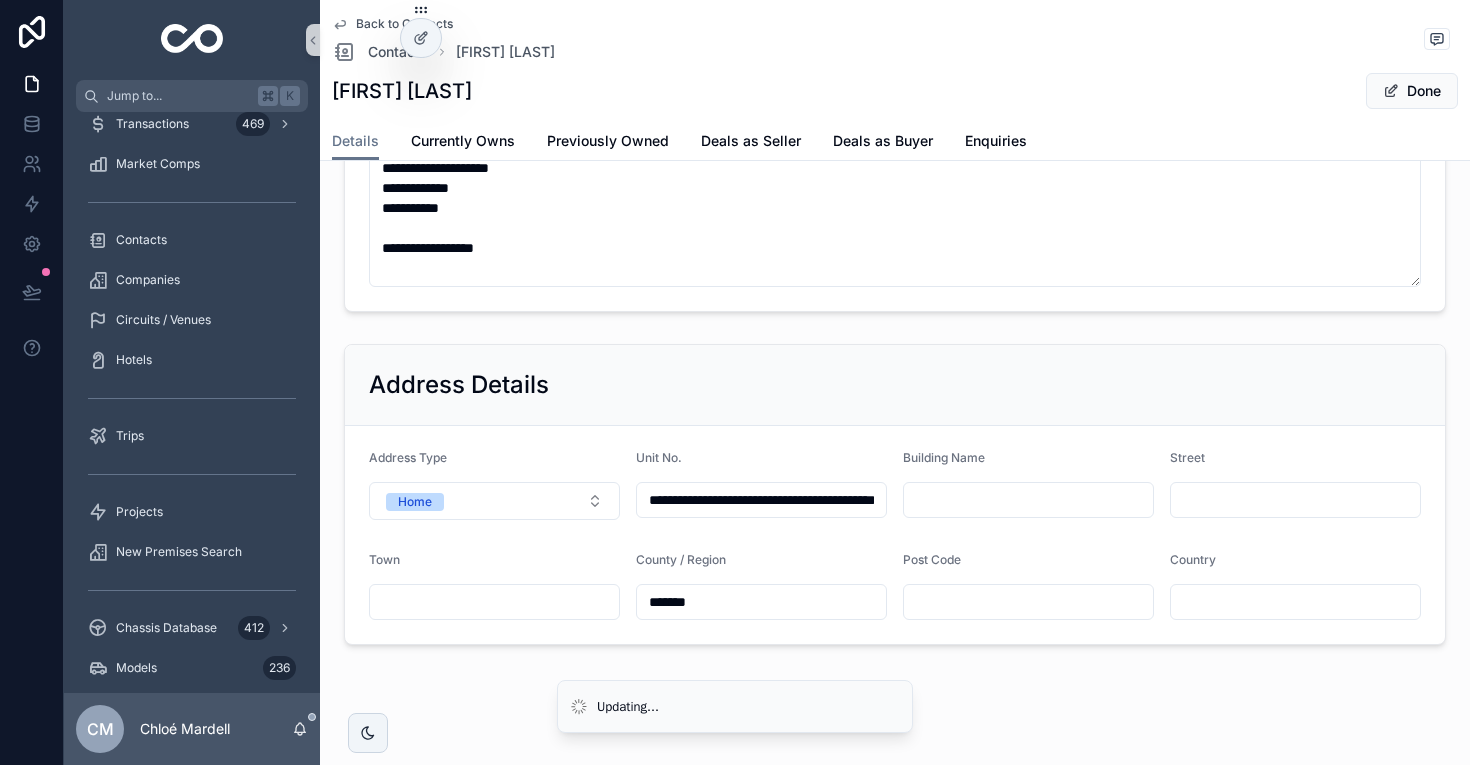scroll, scrollTop: 662, scrollLeft: 0, axis: vertical 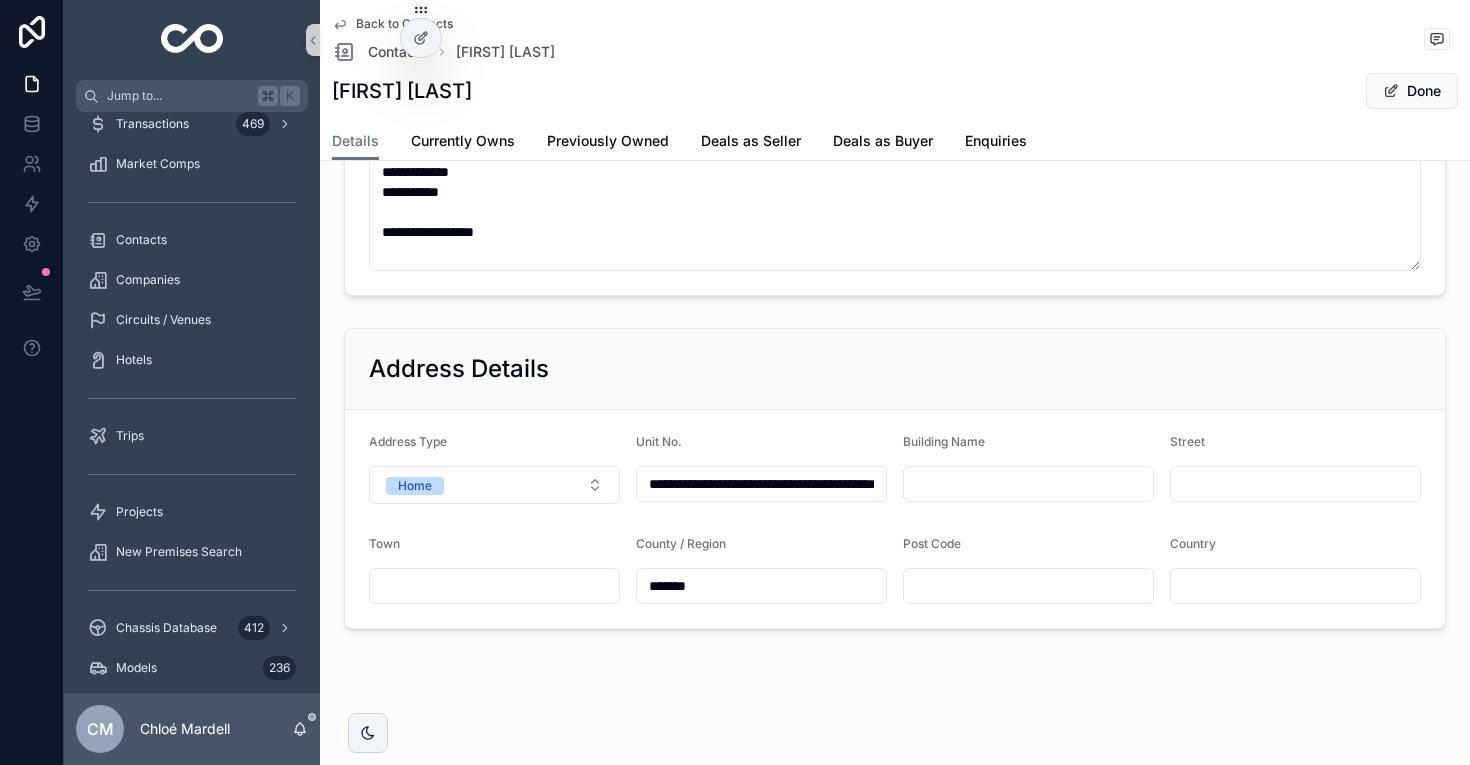 click on "**********" at bounding box center (761, 484) 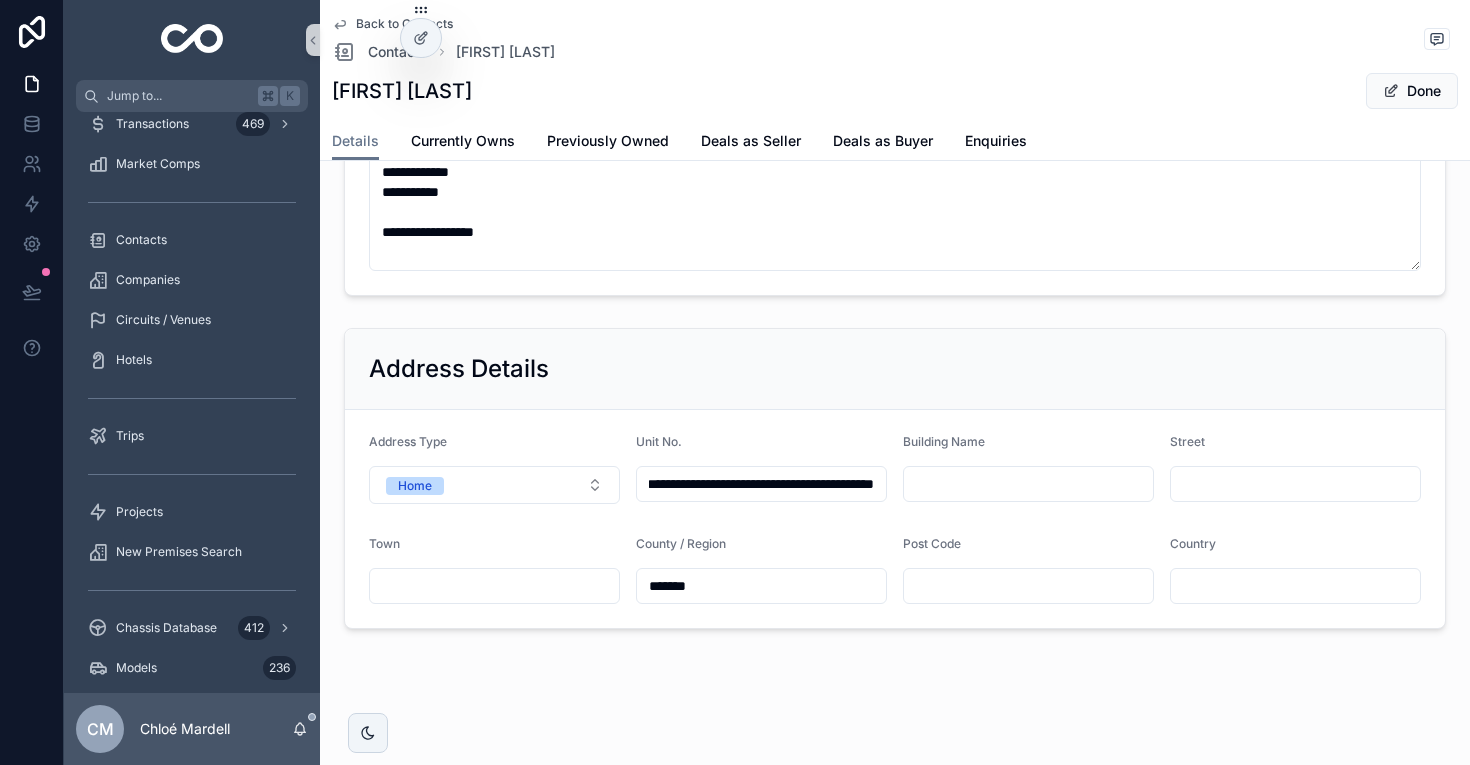 scroll, scrollTop: 682, scrollLeft: 0, axis: vertical 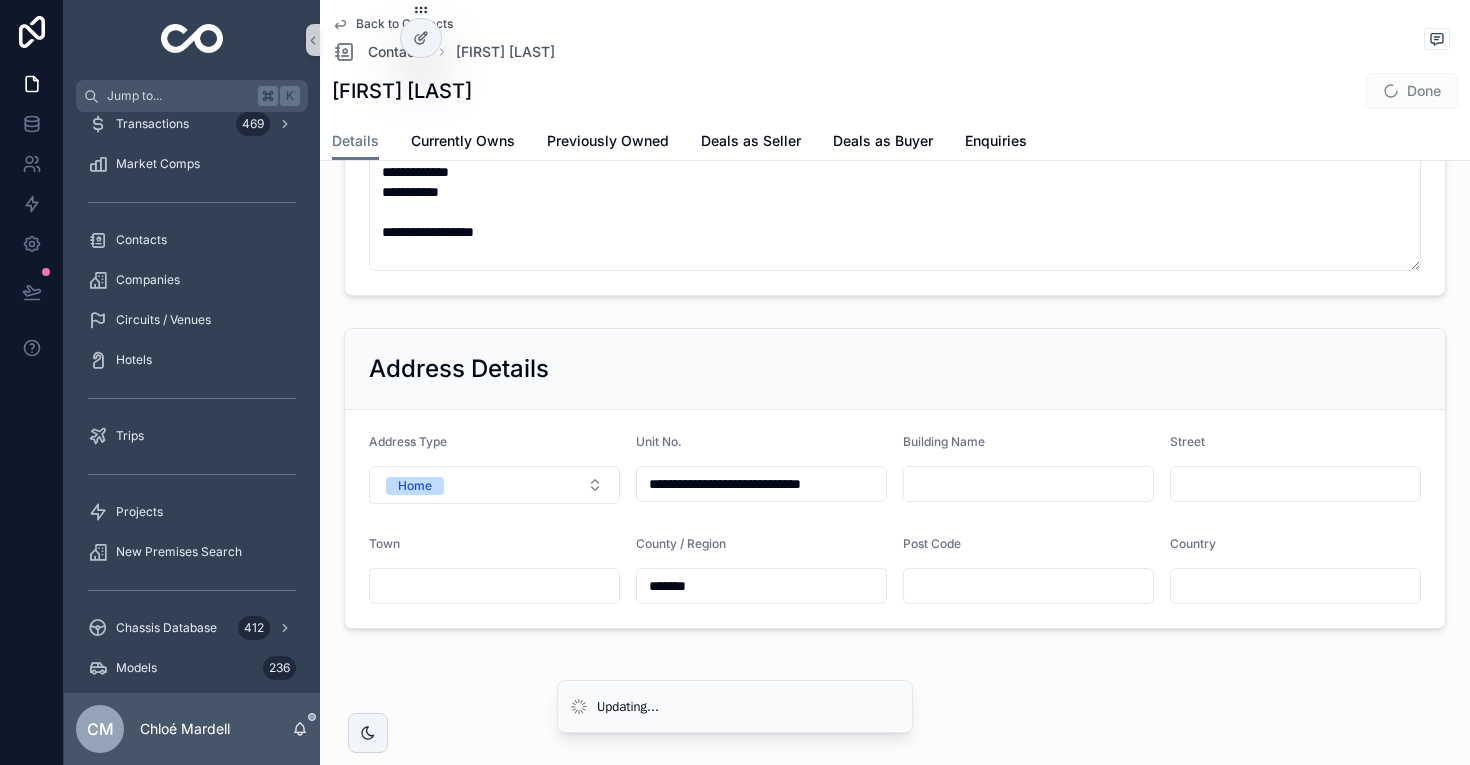 type on "**********" 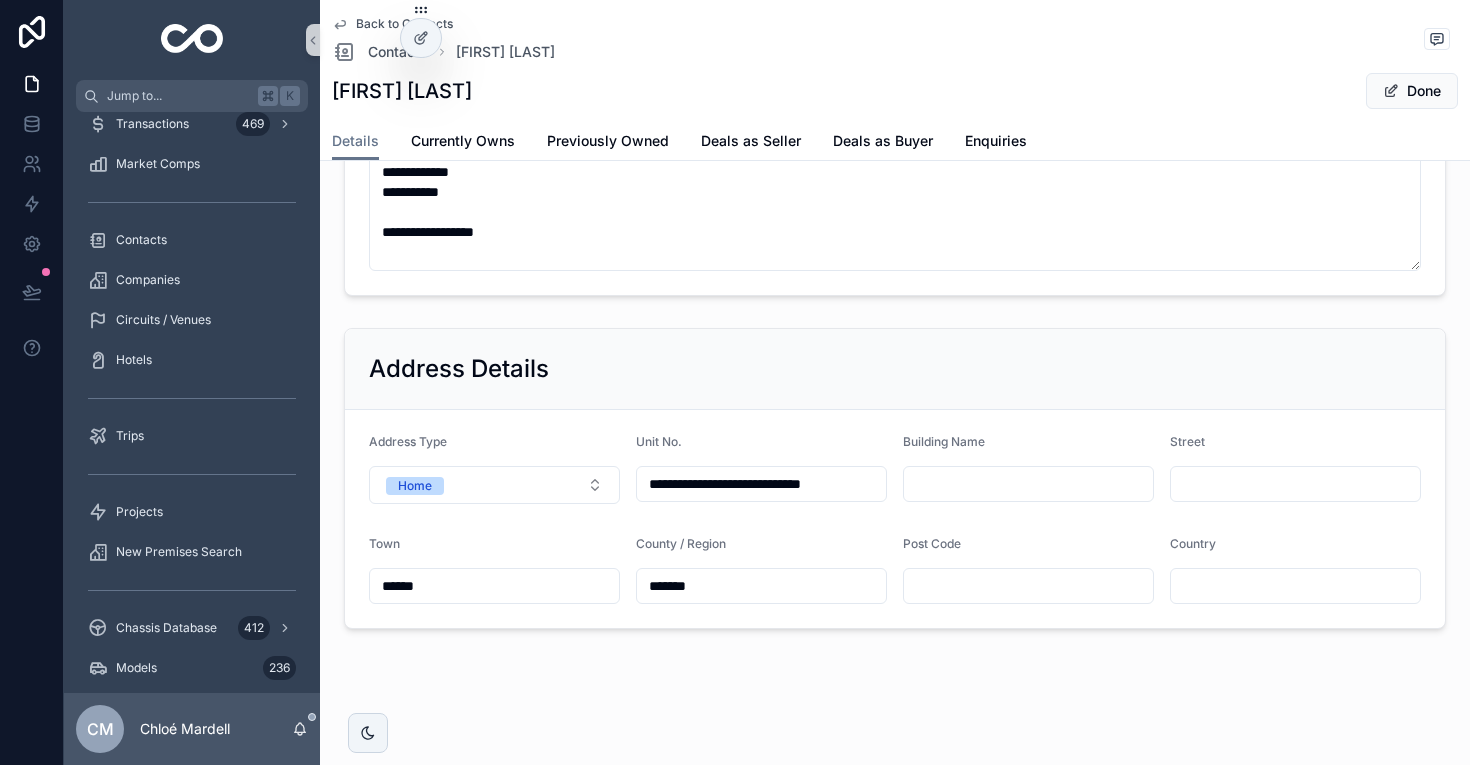 scroll, scrollTop: 662, scrollLeft: 0, axis: vertical 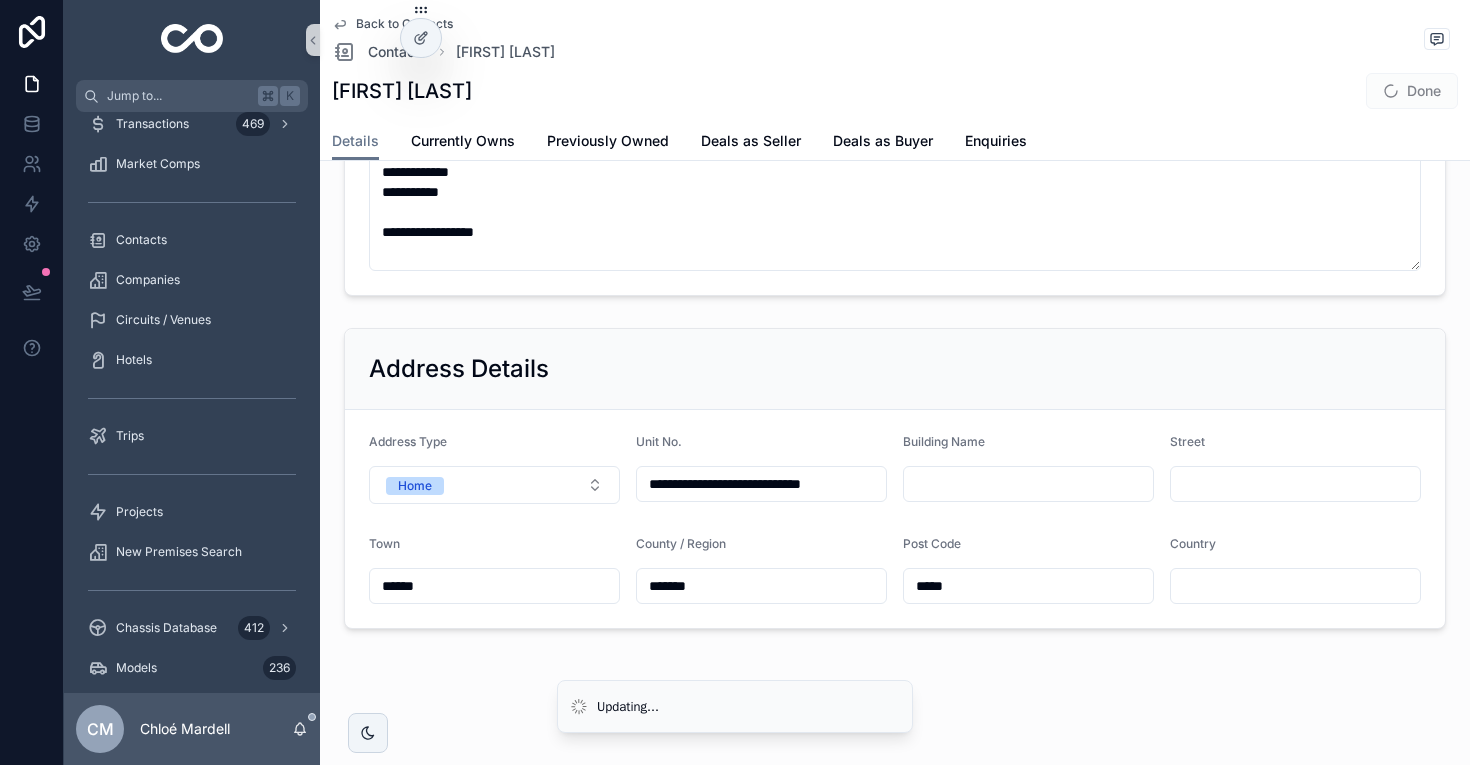 type on "*****" 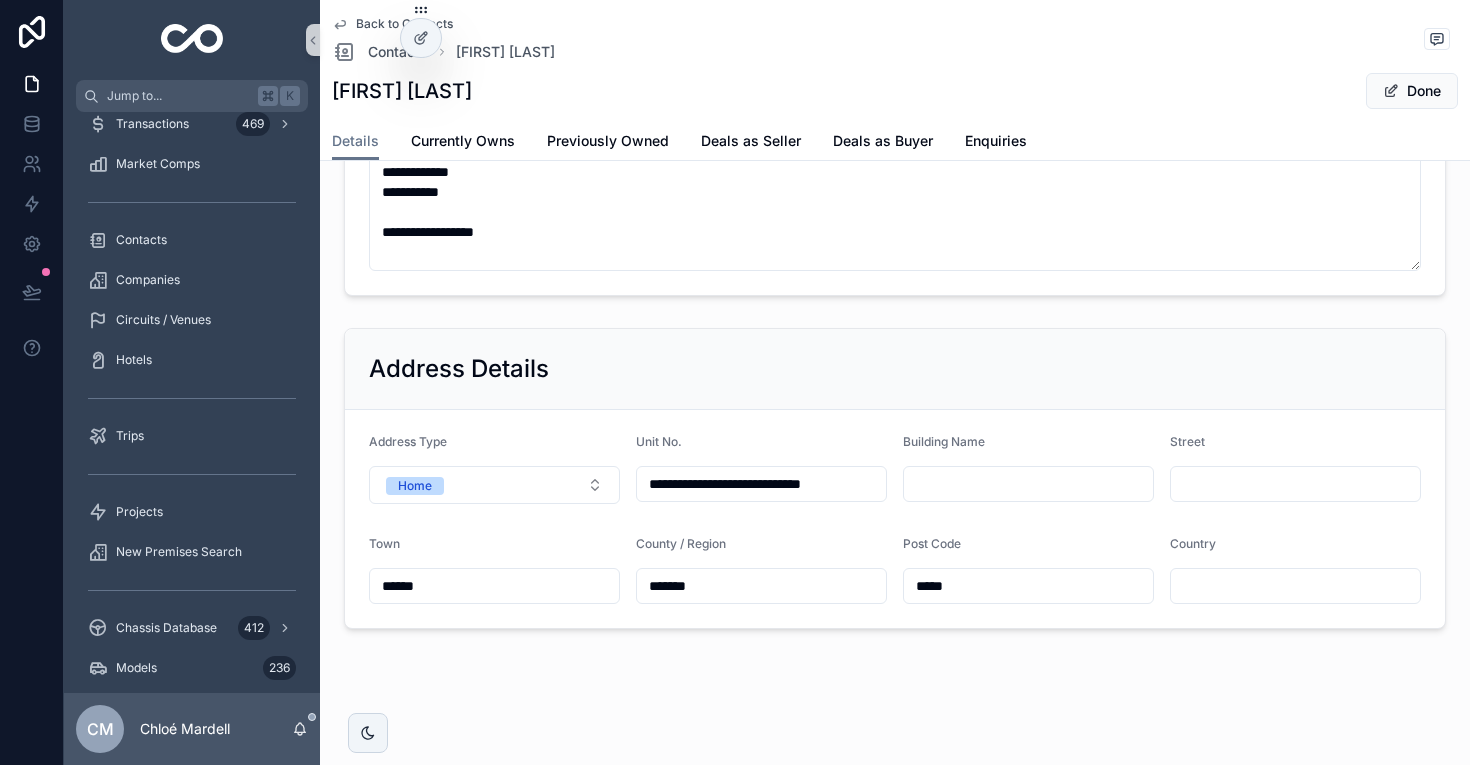 click on "**********" at bounding box center (761, 484) 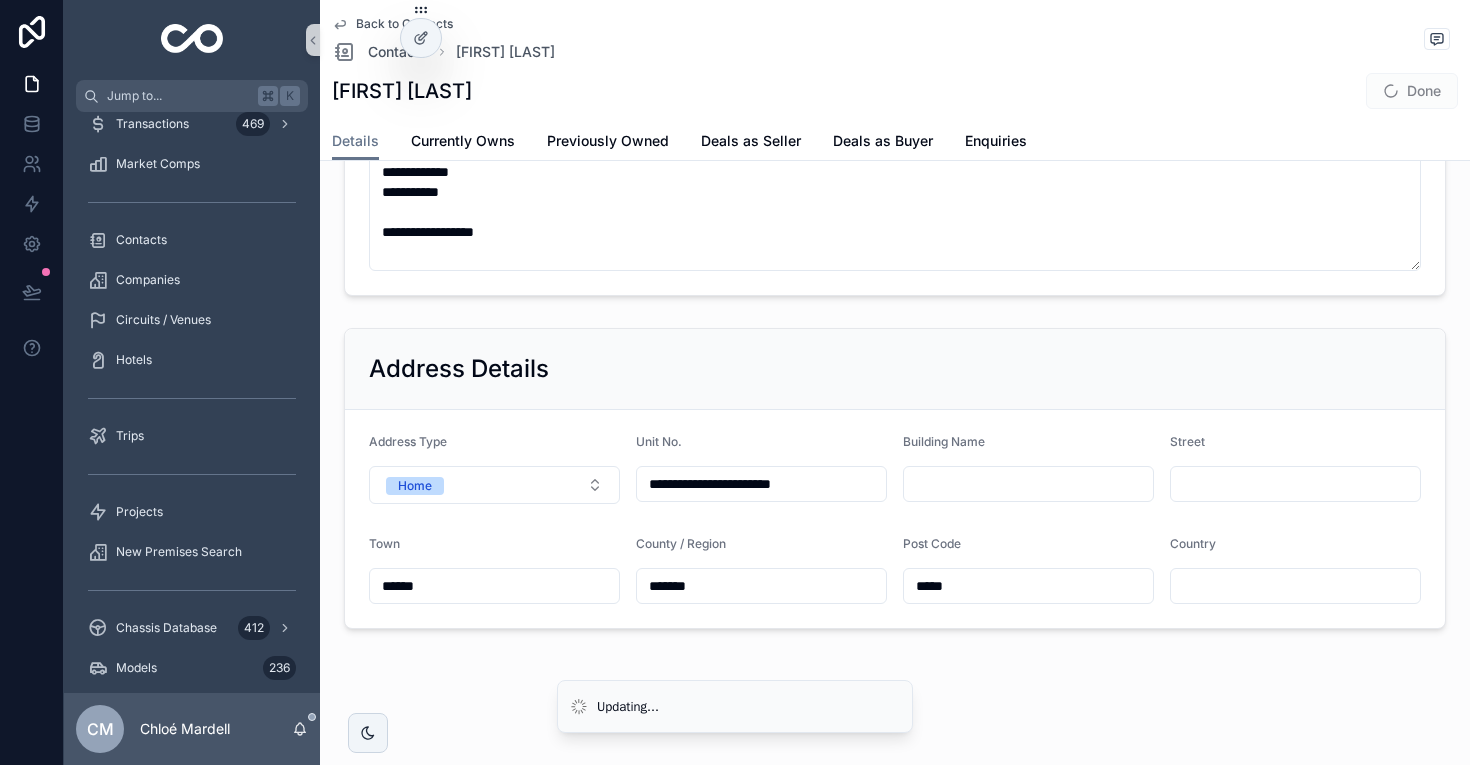 scroll, scrollTop: 638, scrollLeft: 0, axis: vertical 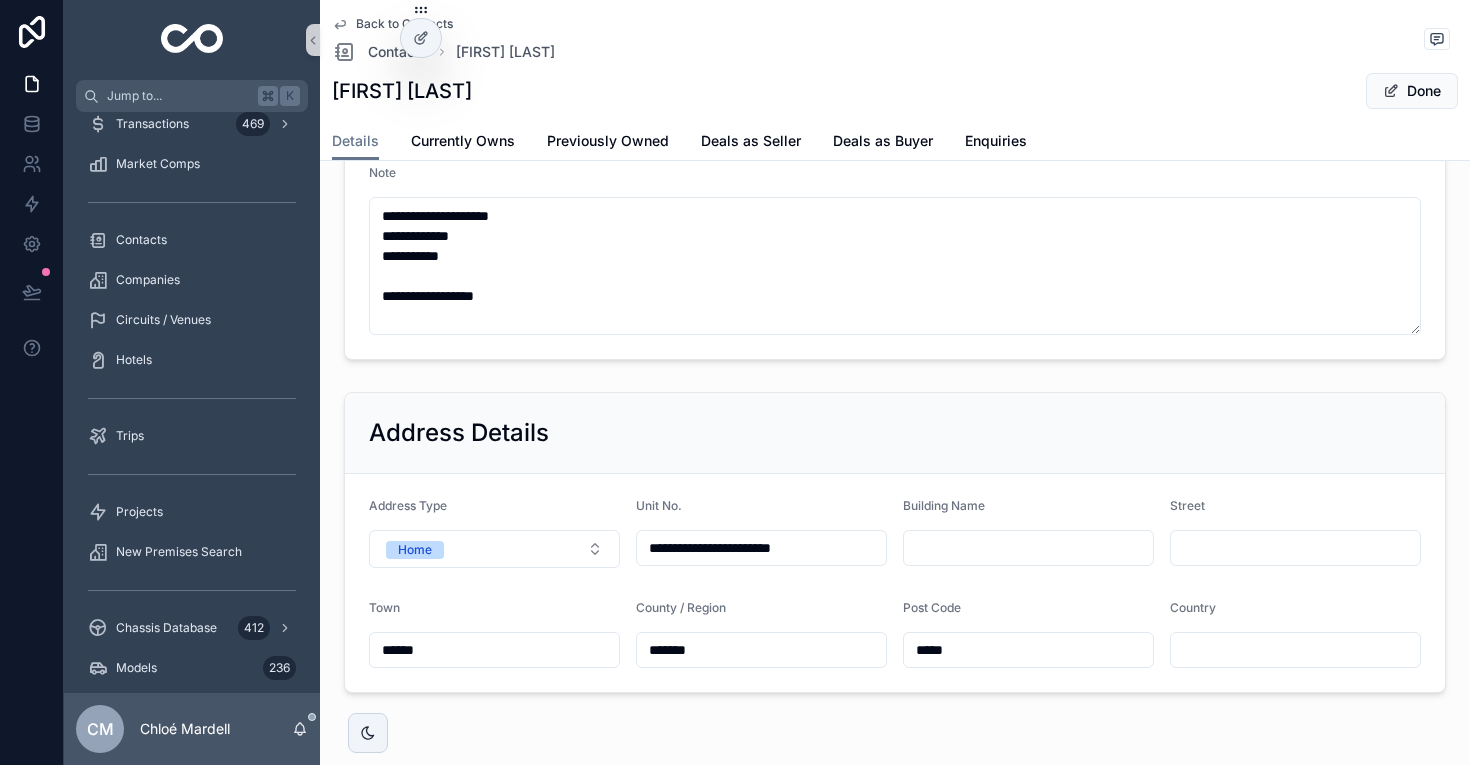type on "**********" 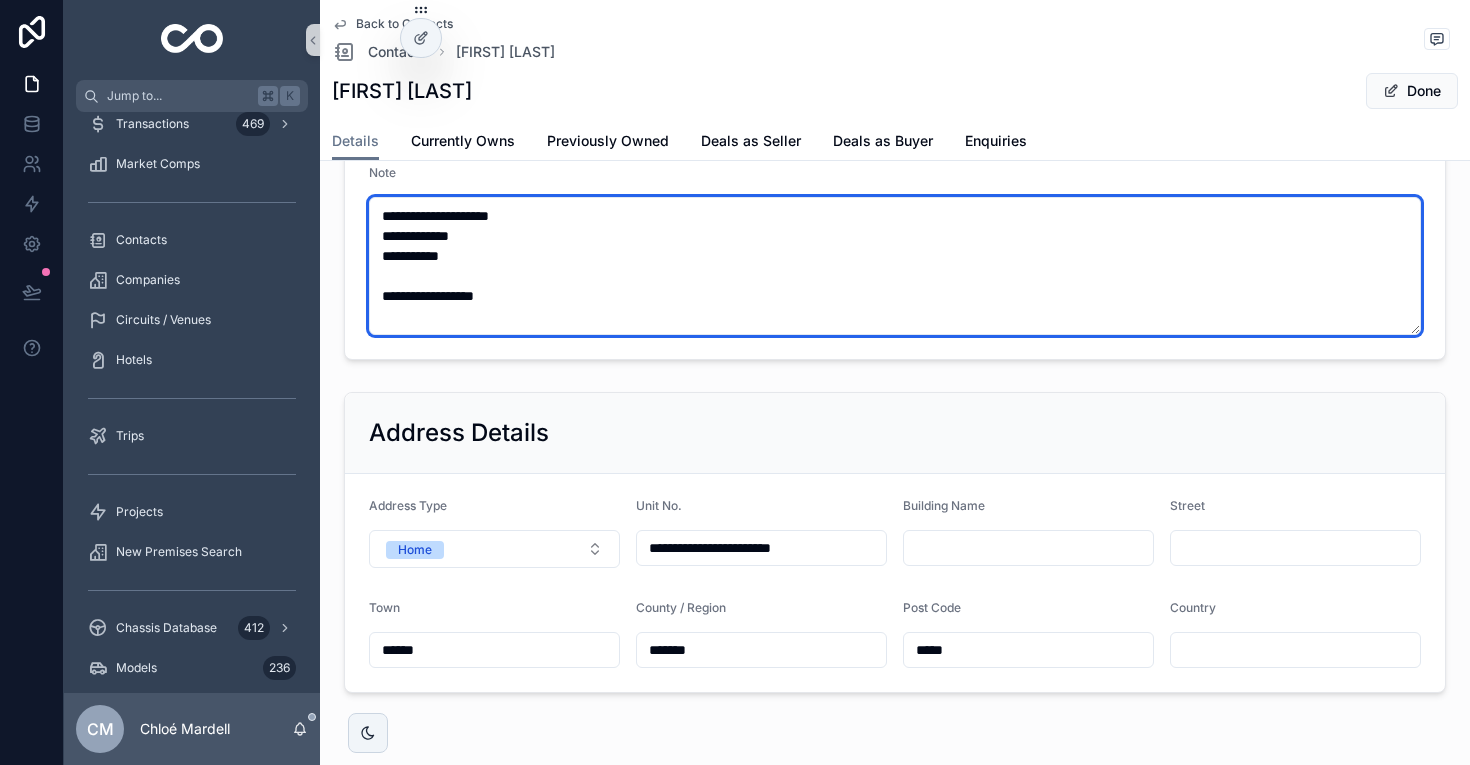 click on "**********" at bounding box center (895, 266) 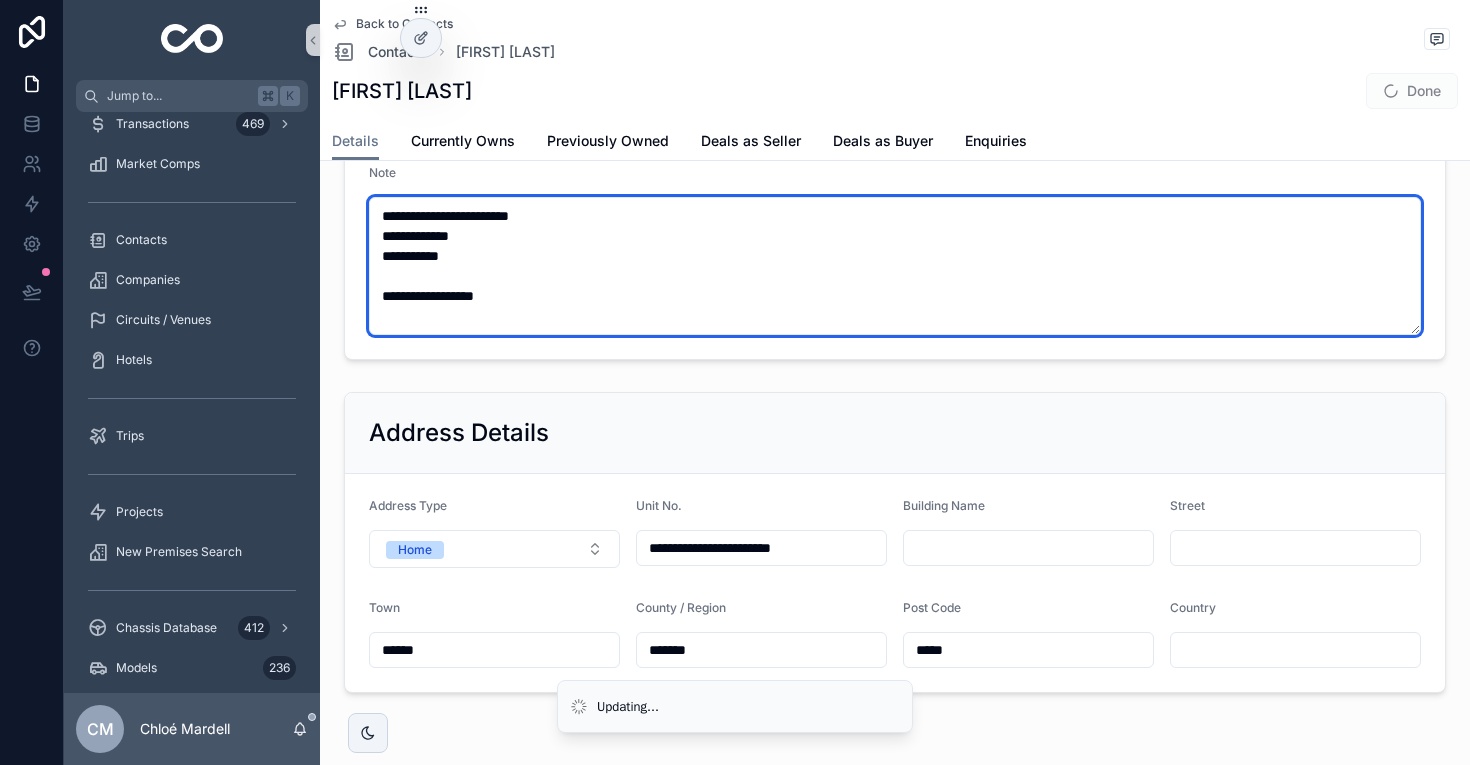 click on "**********" at bounding box center (895, 266) 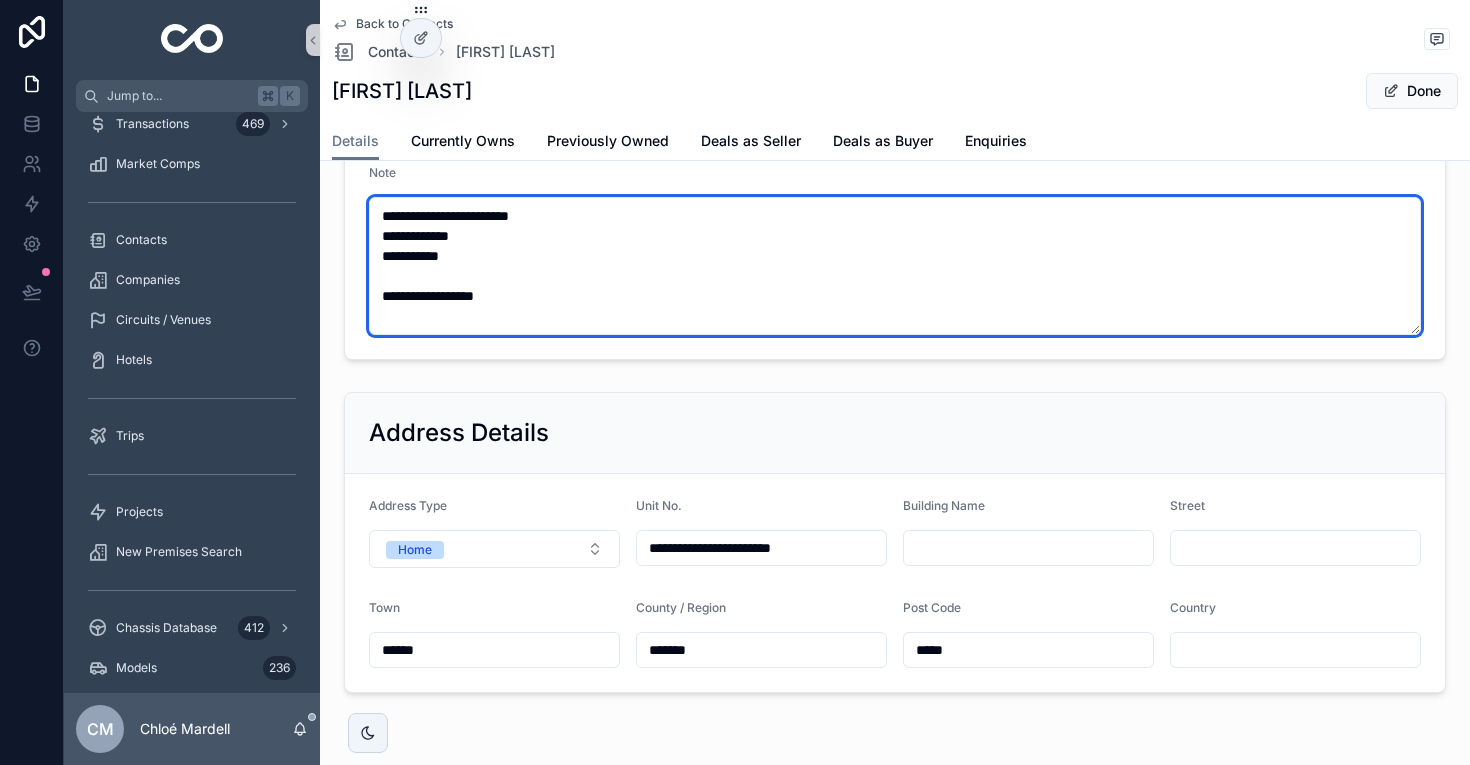 click on "**********" at bounding box center [895, 266] 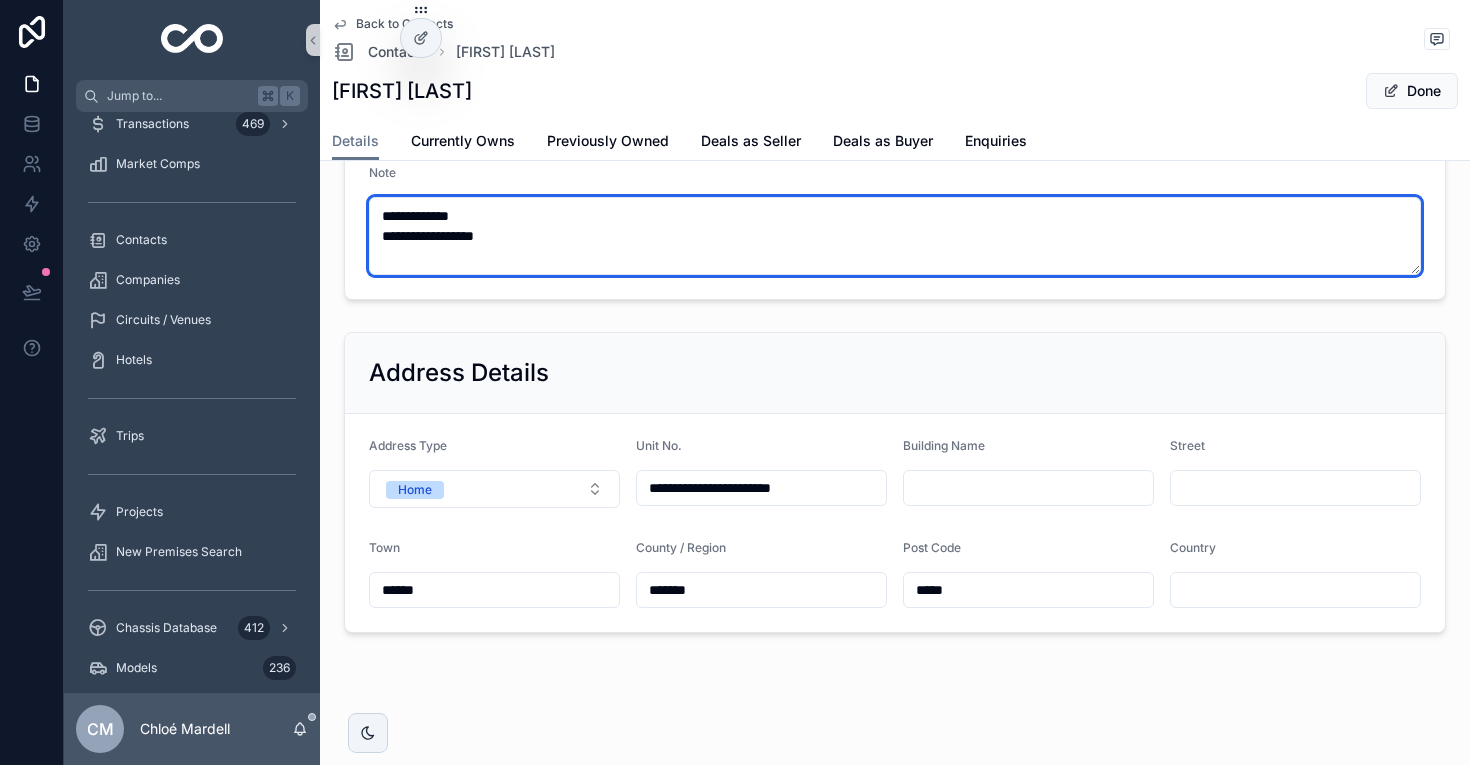 scroll, scrollTop: 624, scrollLeft: 0, axis: vertical 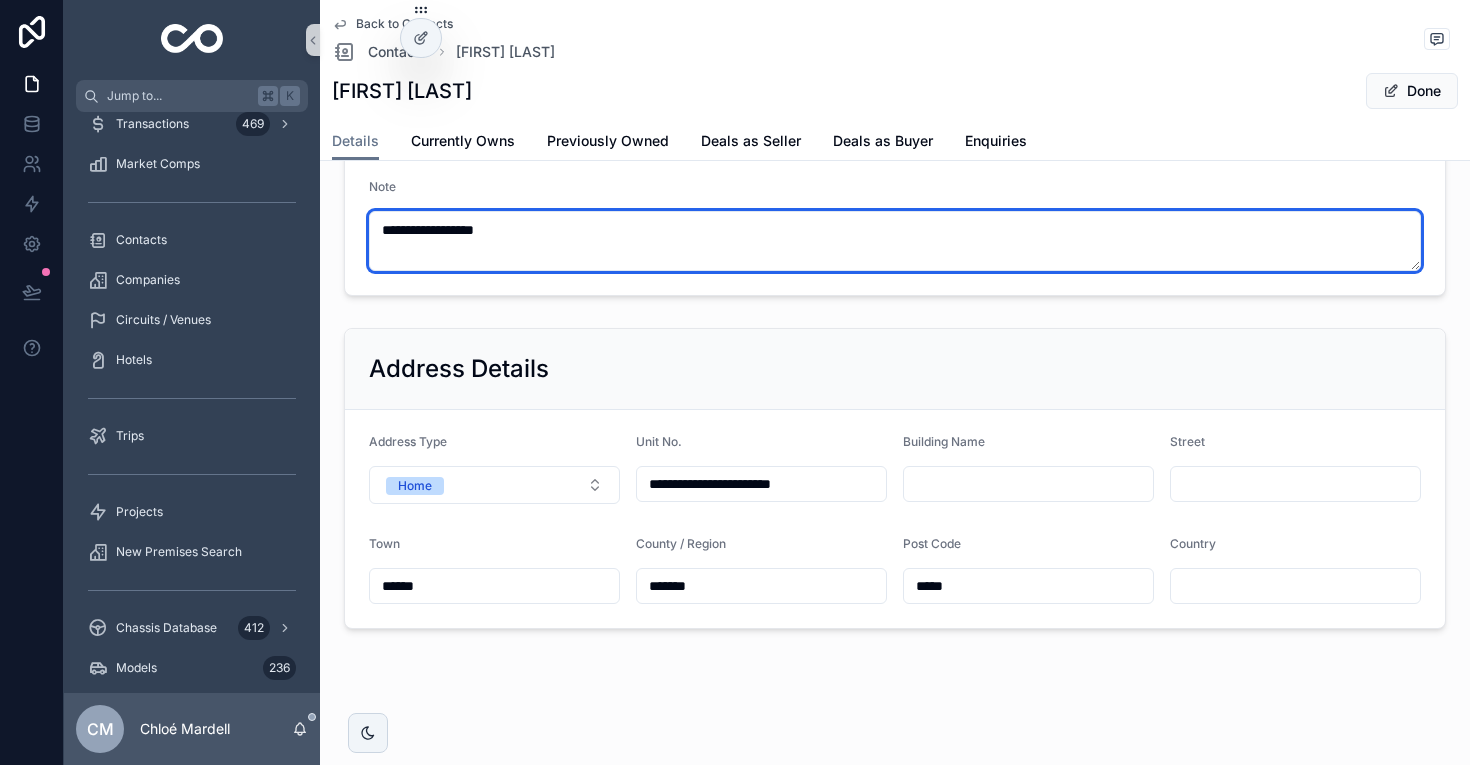click on "**********" at bounding box center [895, 241] 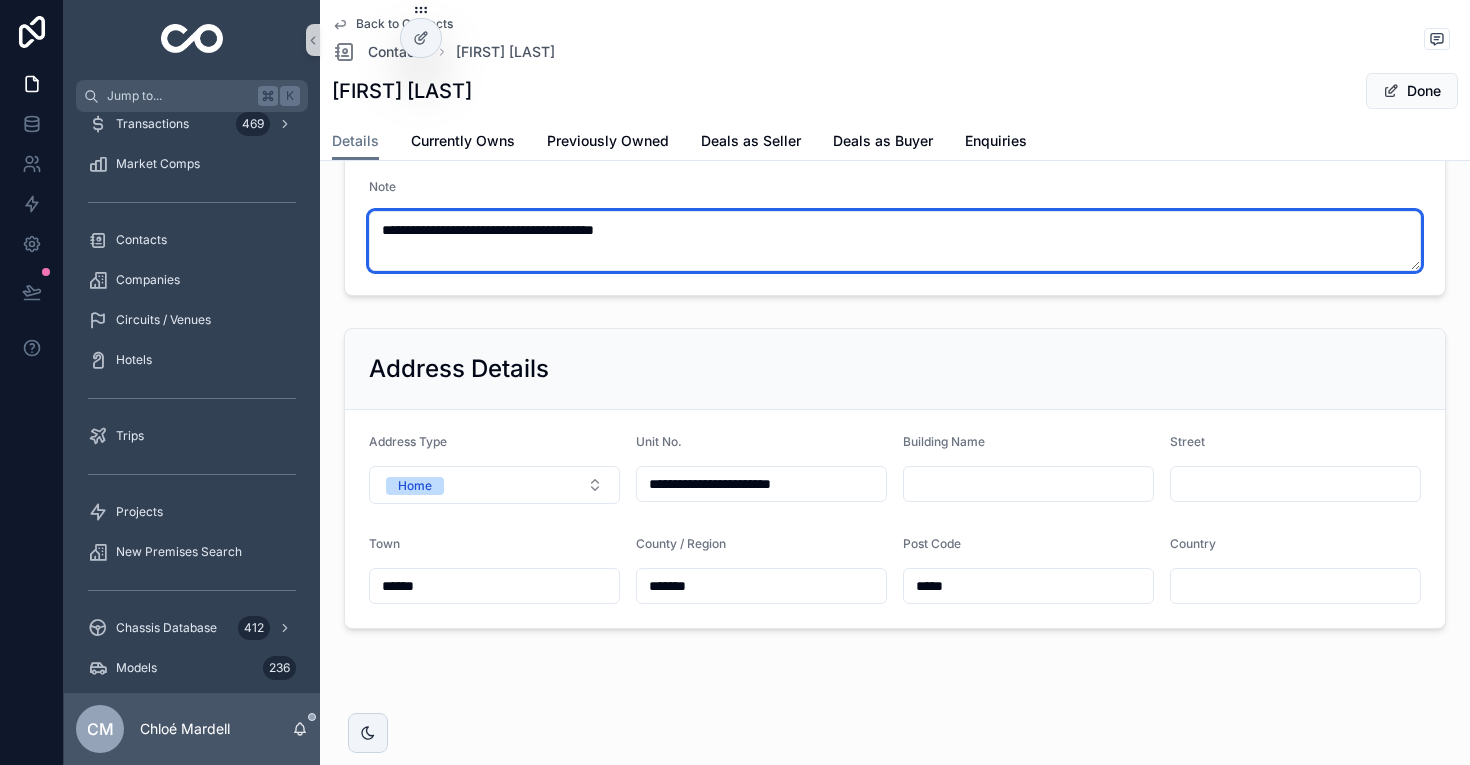 scroll, scrollTop: 638, scrollLeft: 0, axis: vertical 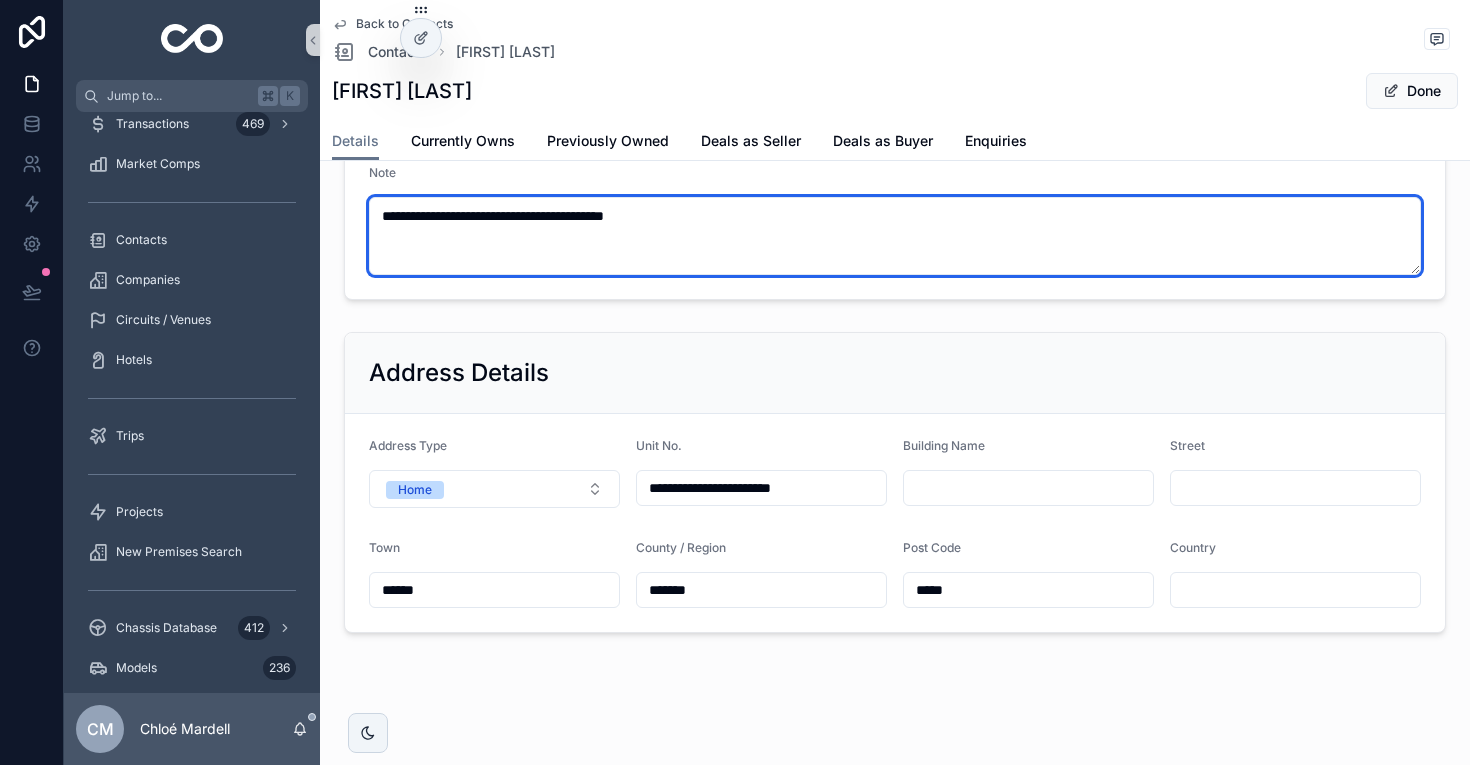 type on "**********" 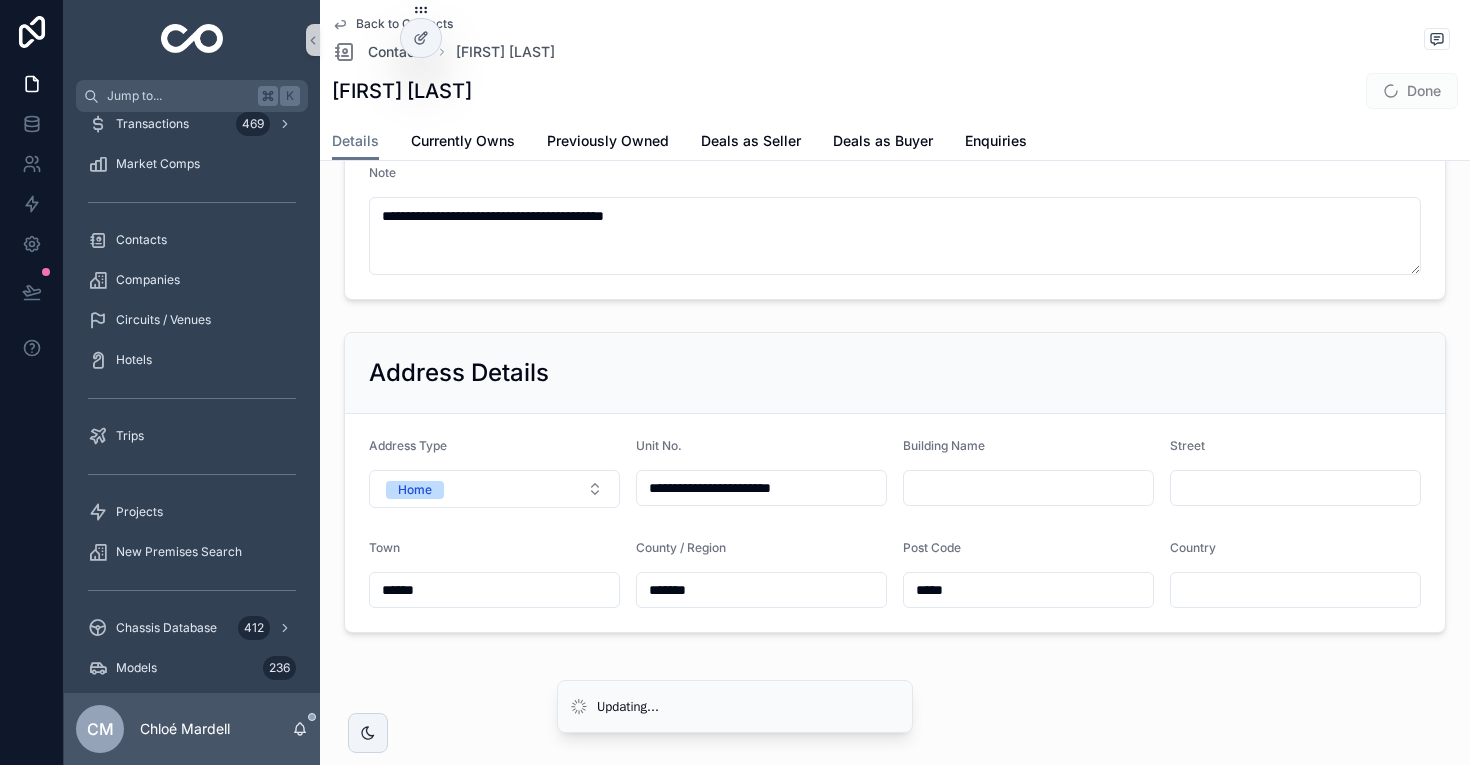 click on "Address Details" at bounding box center (895, 373) 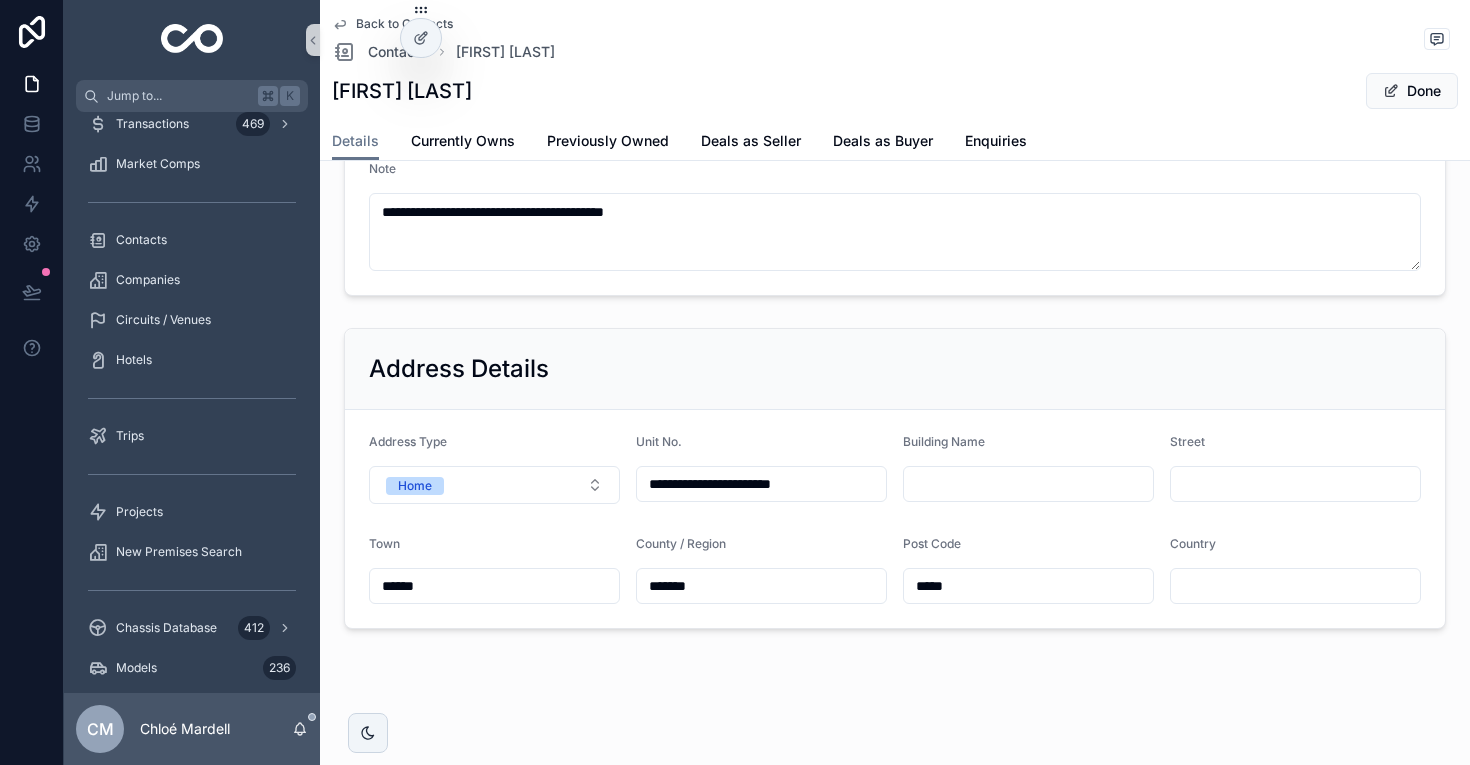 click on "*******" at bounding box center (761, 586) 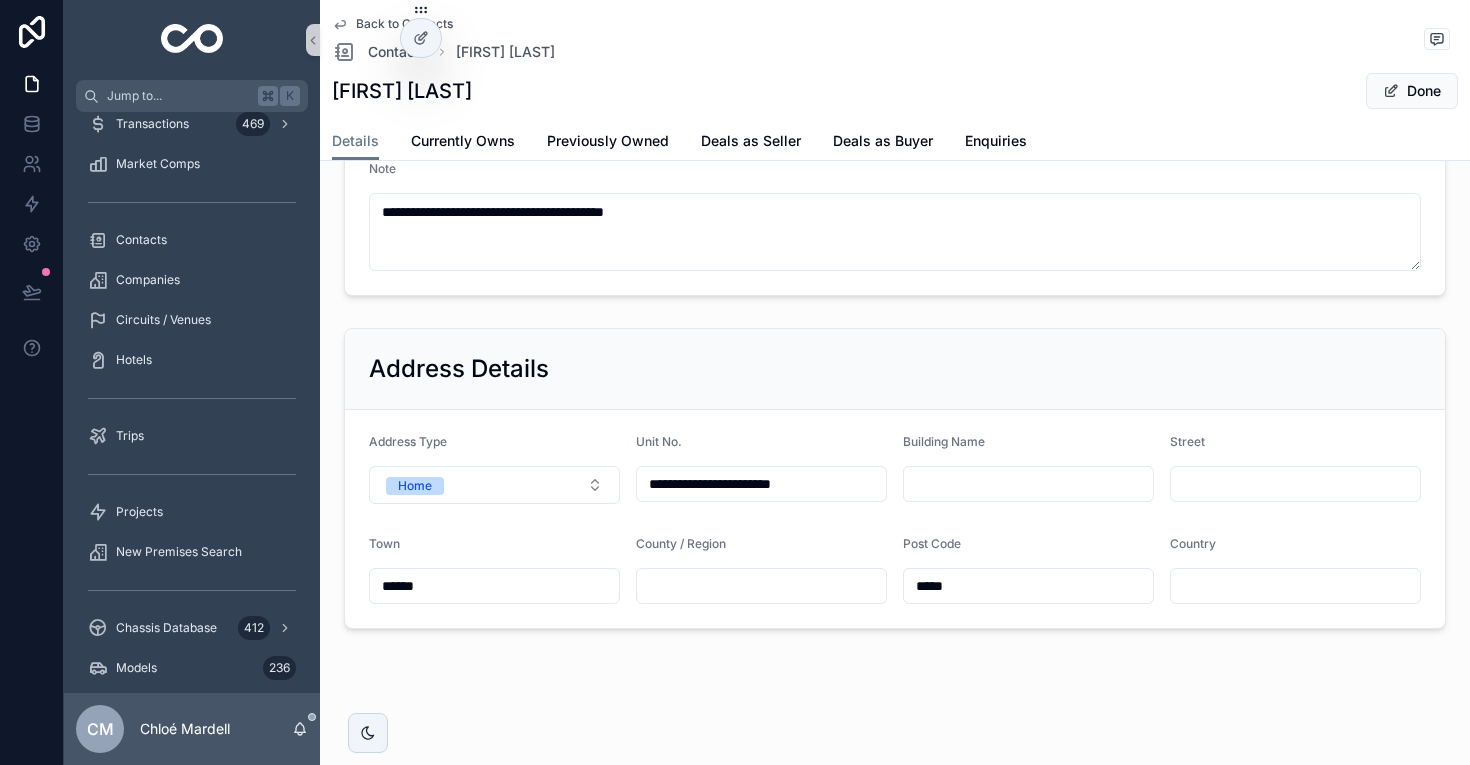 type 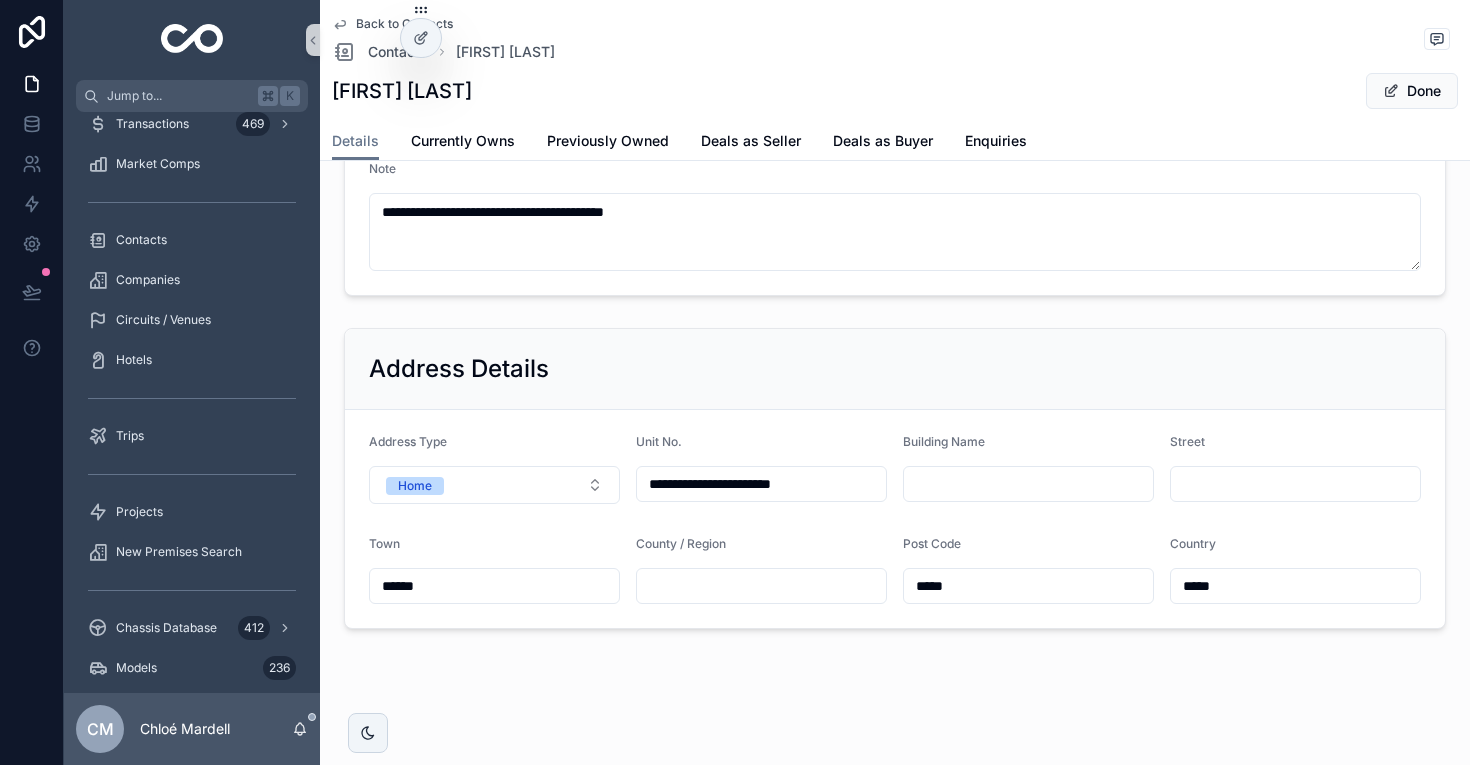 scroll, scrollTop: 622, scrollLeft: 0, axis: vertical 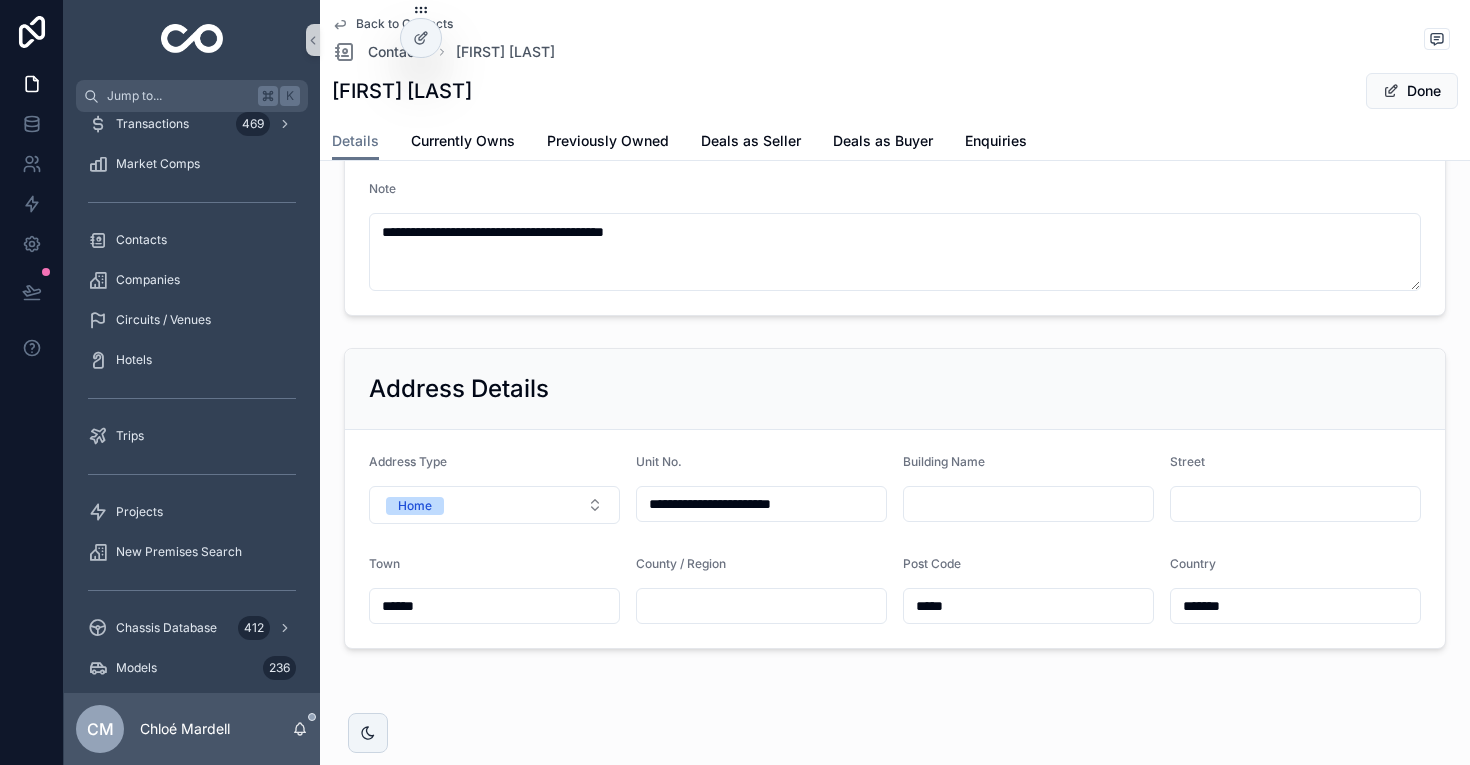 type on "*******" 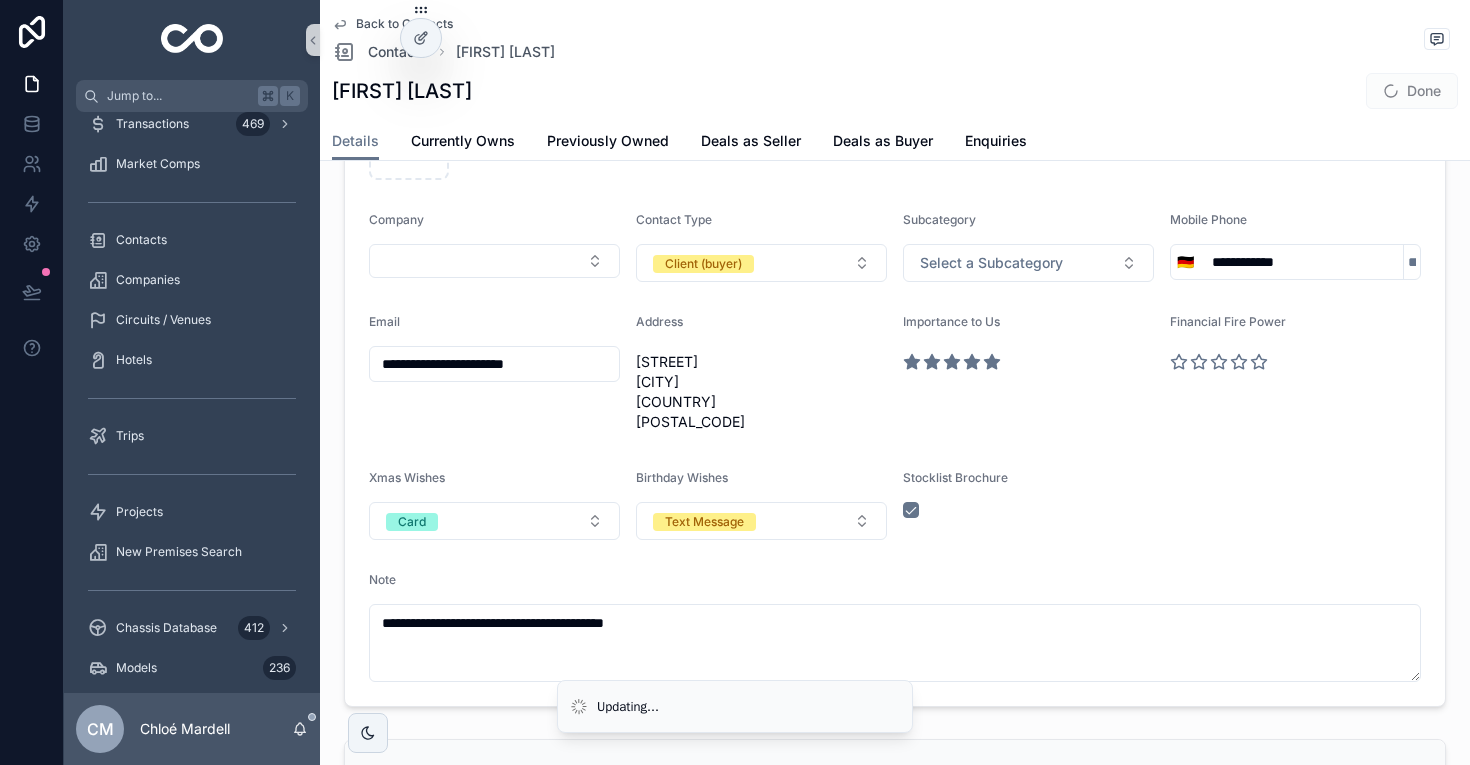 scroll, scrollTop: 0, scrollLeft: 0, axis: both 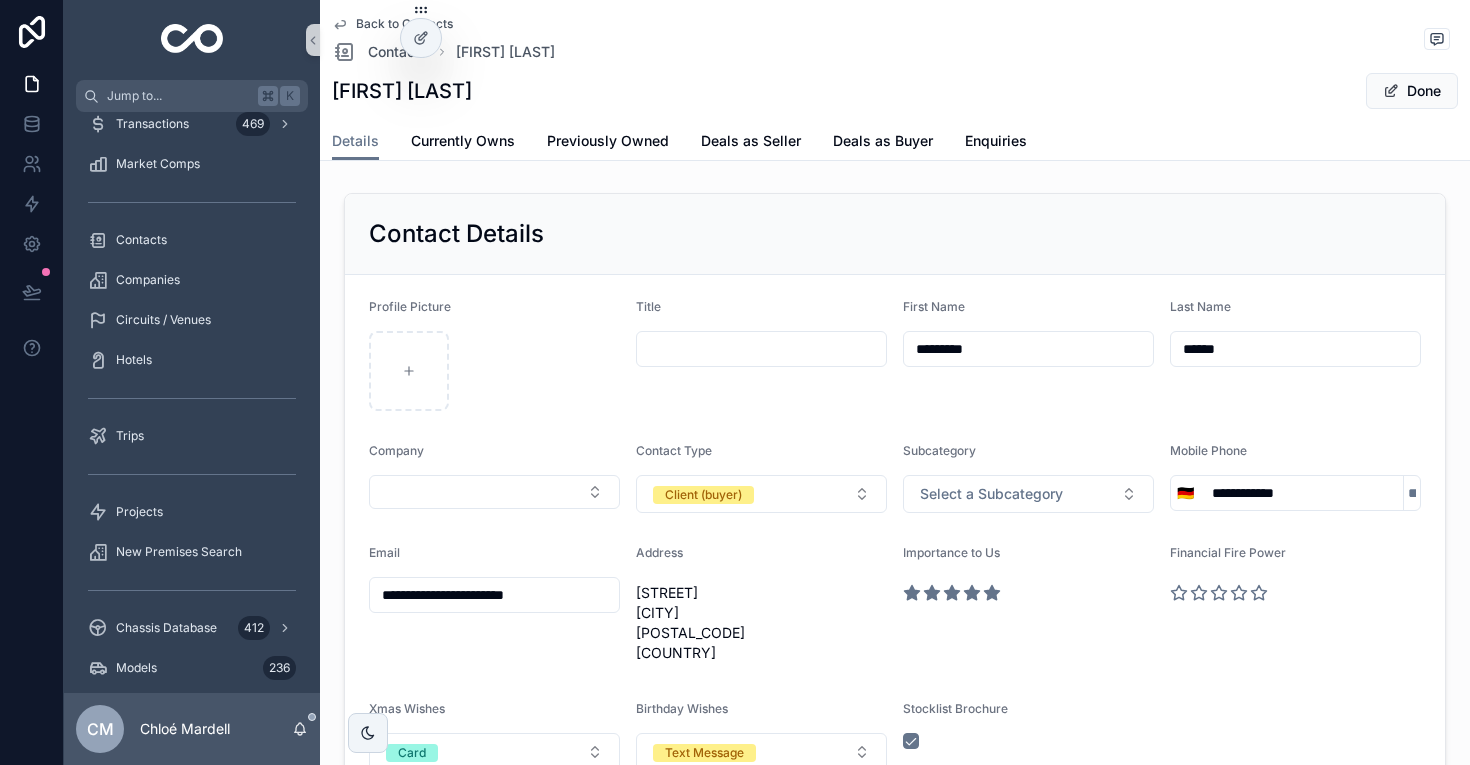 click at bounding box center [761, 349] 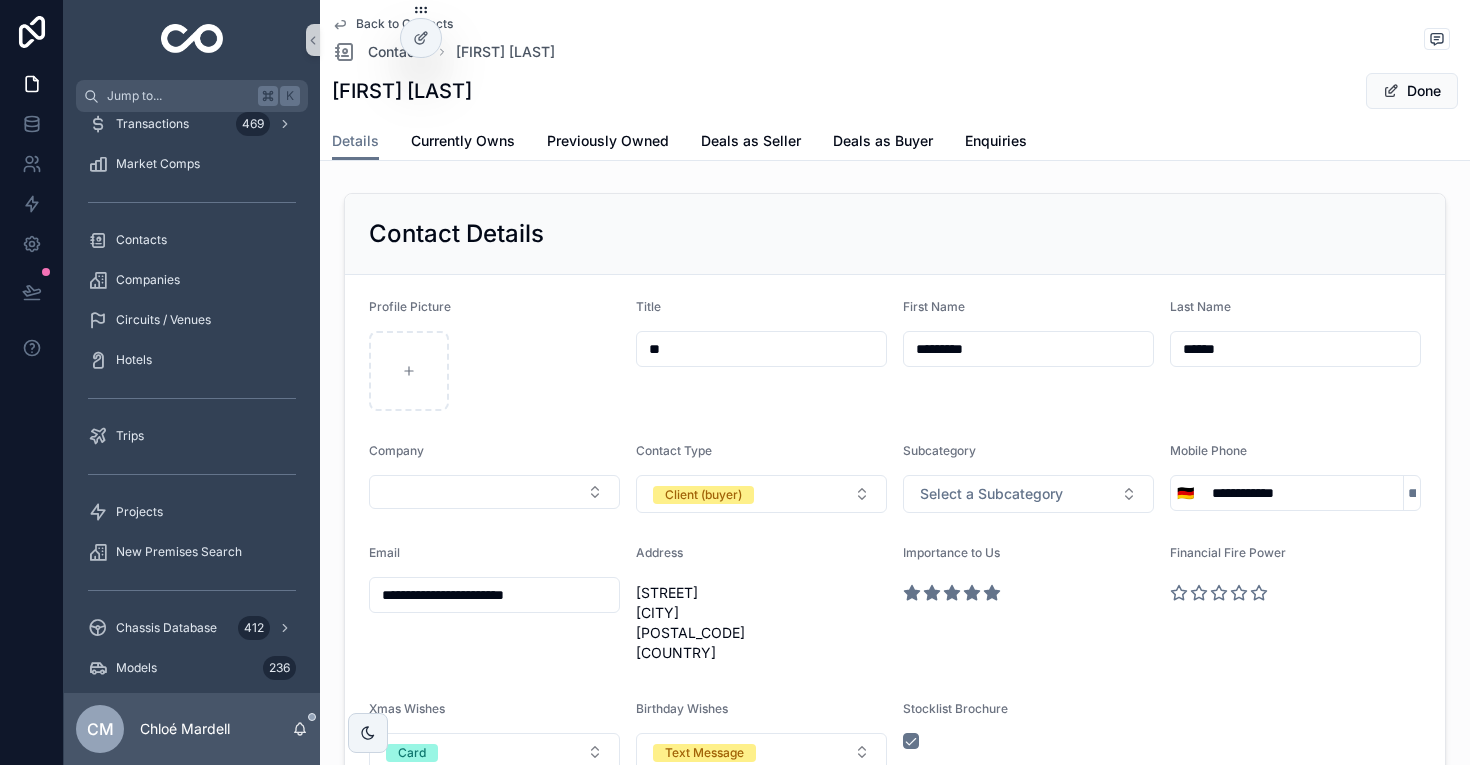 type on "**" 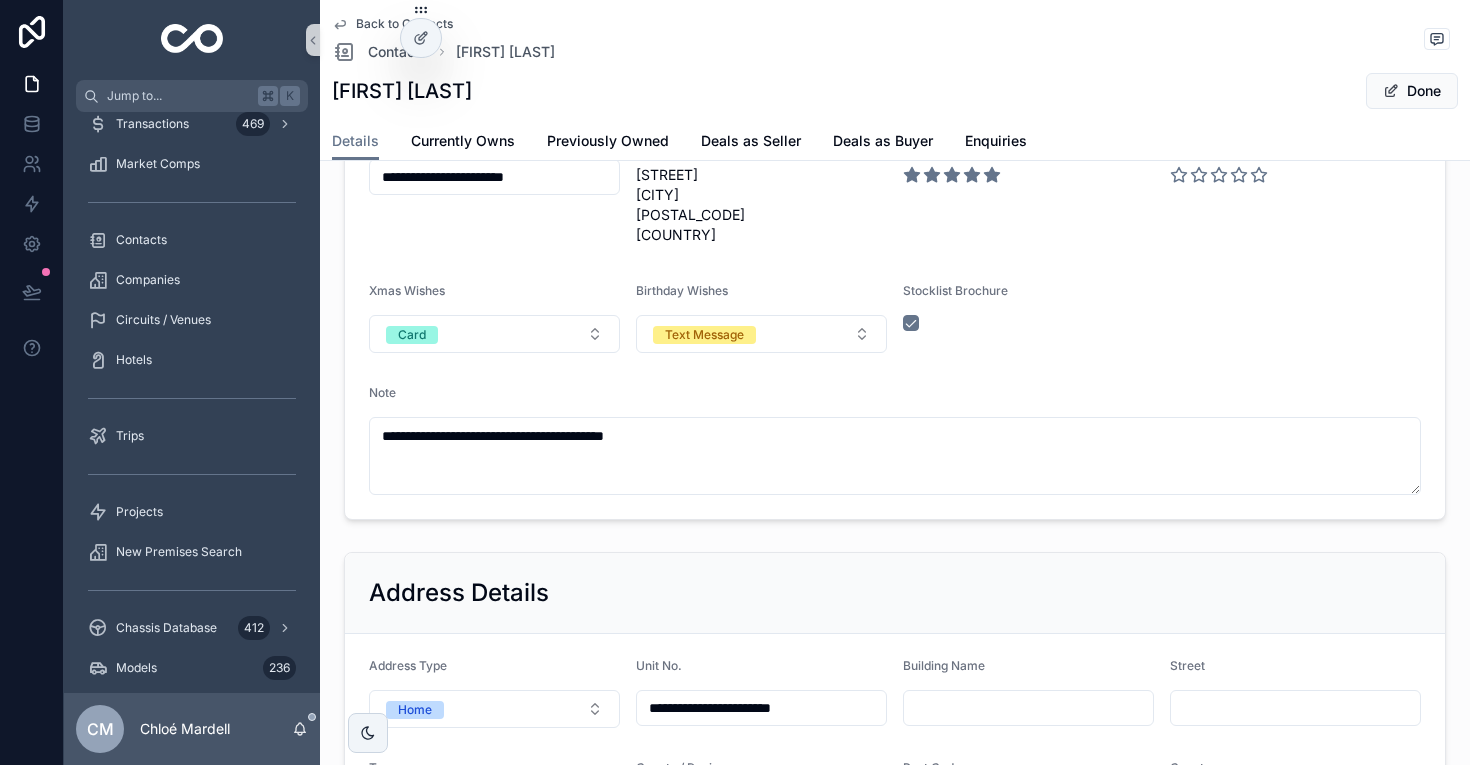 scroll, scrollTop: 0, scrollLeft: 0, axis: both 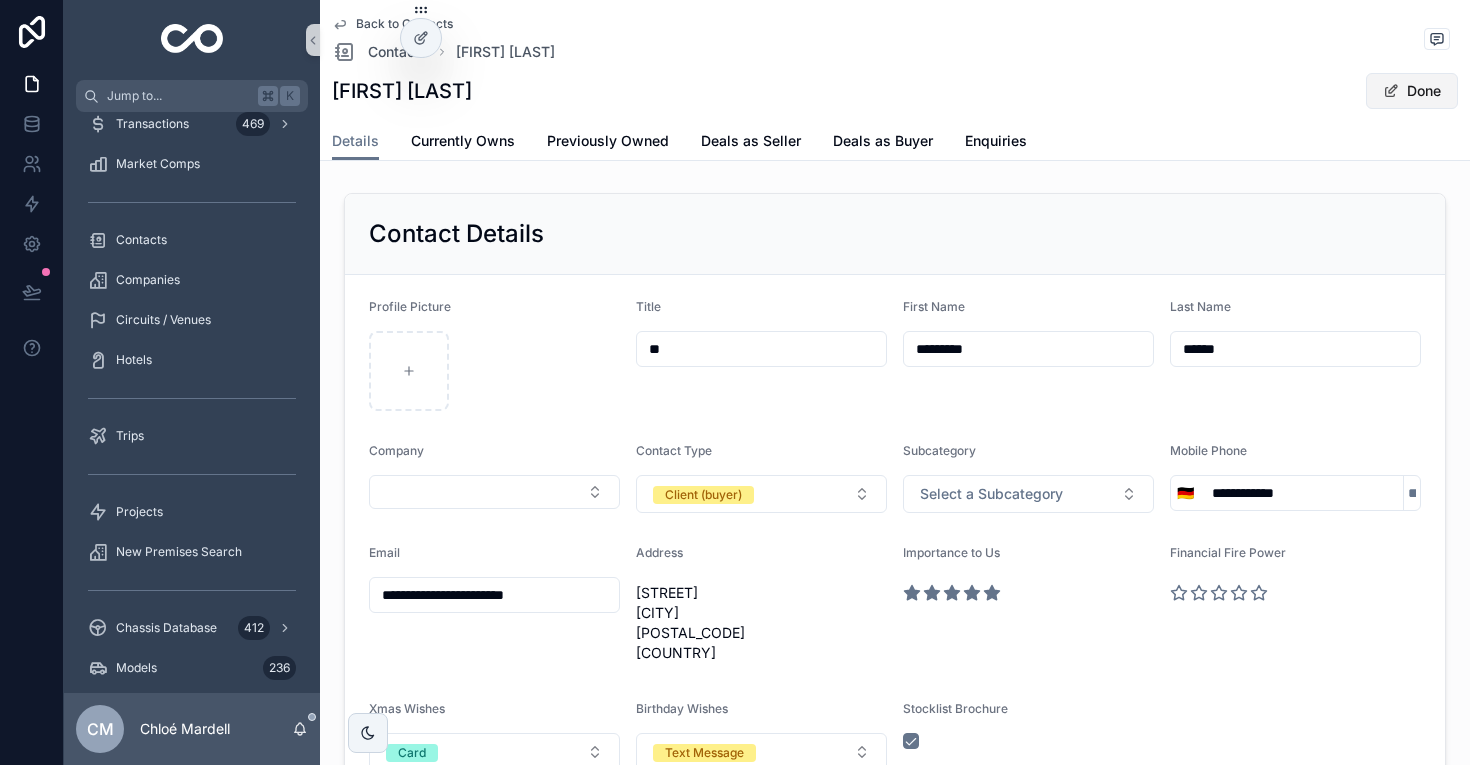 click on "Done" at bounding box center [1412, 91] 